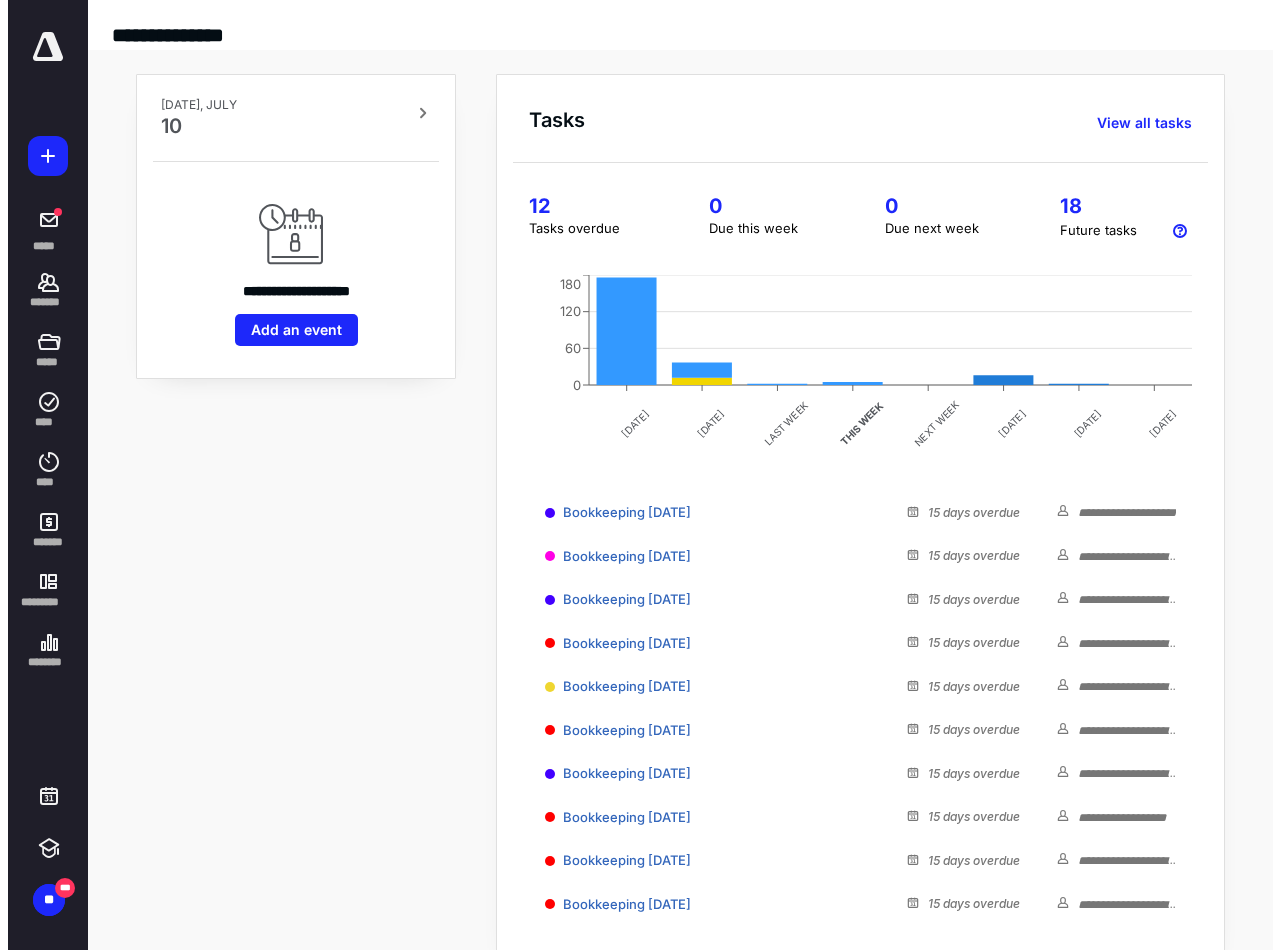 scroll, scrollTop: 0, scrollLeft: 0, axis: both 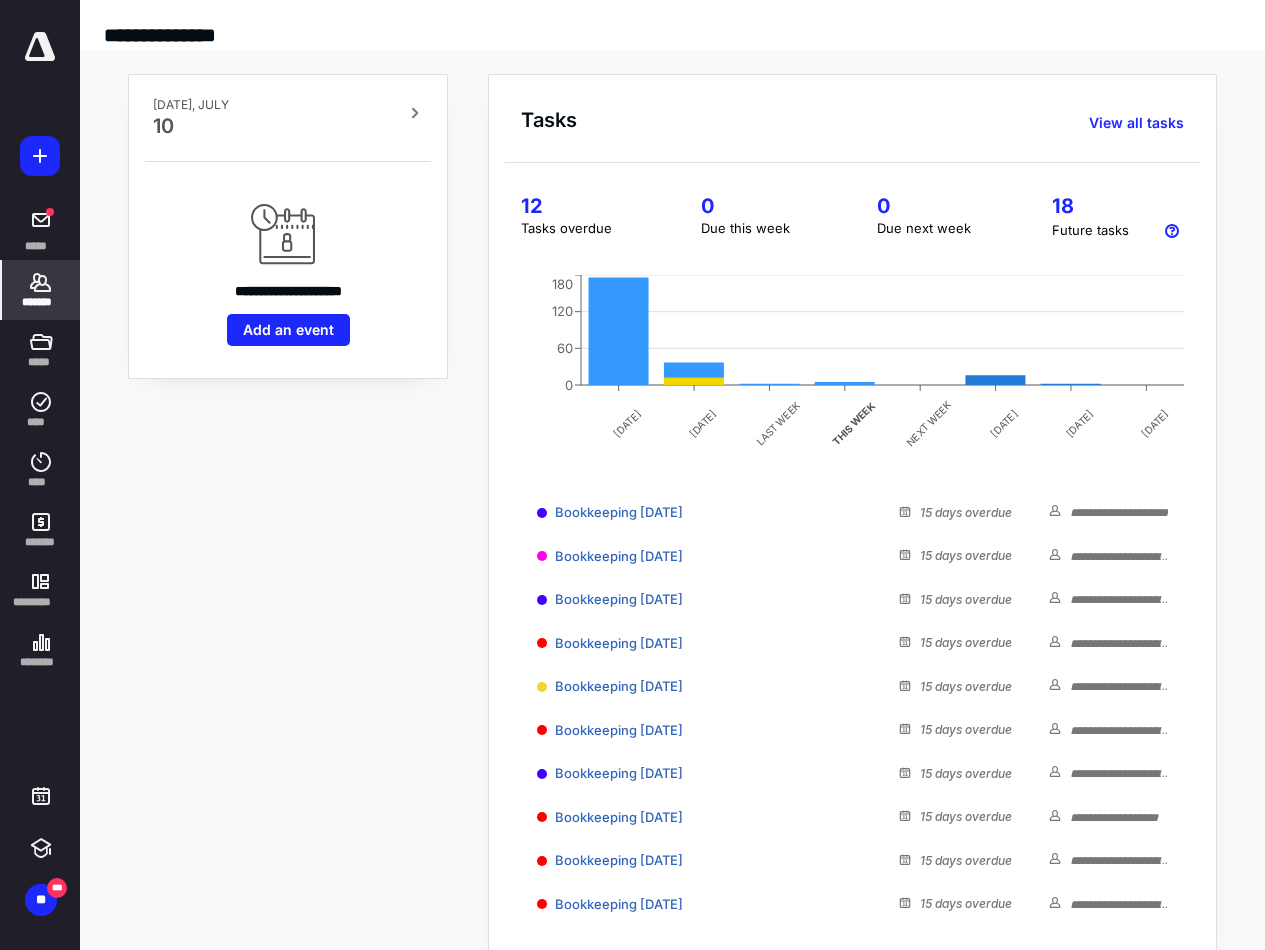 click on "*******" at bounding box center [41, 290] 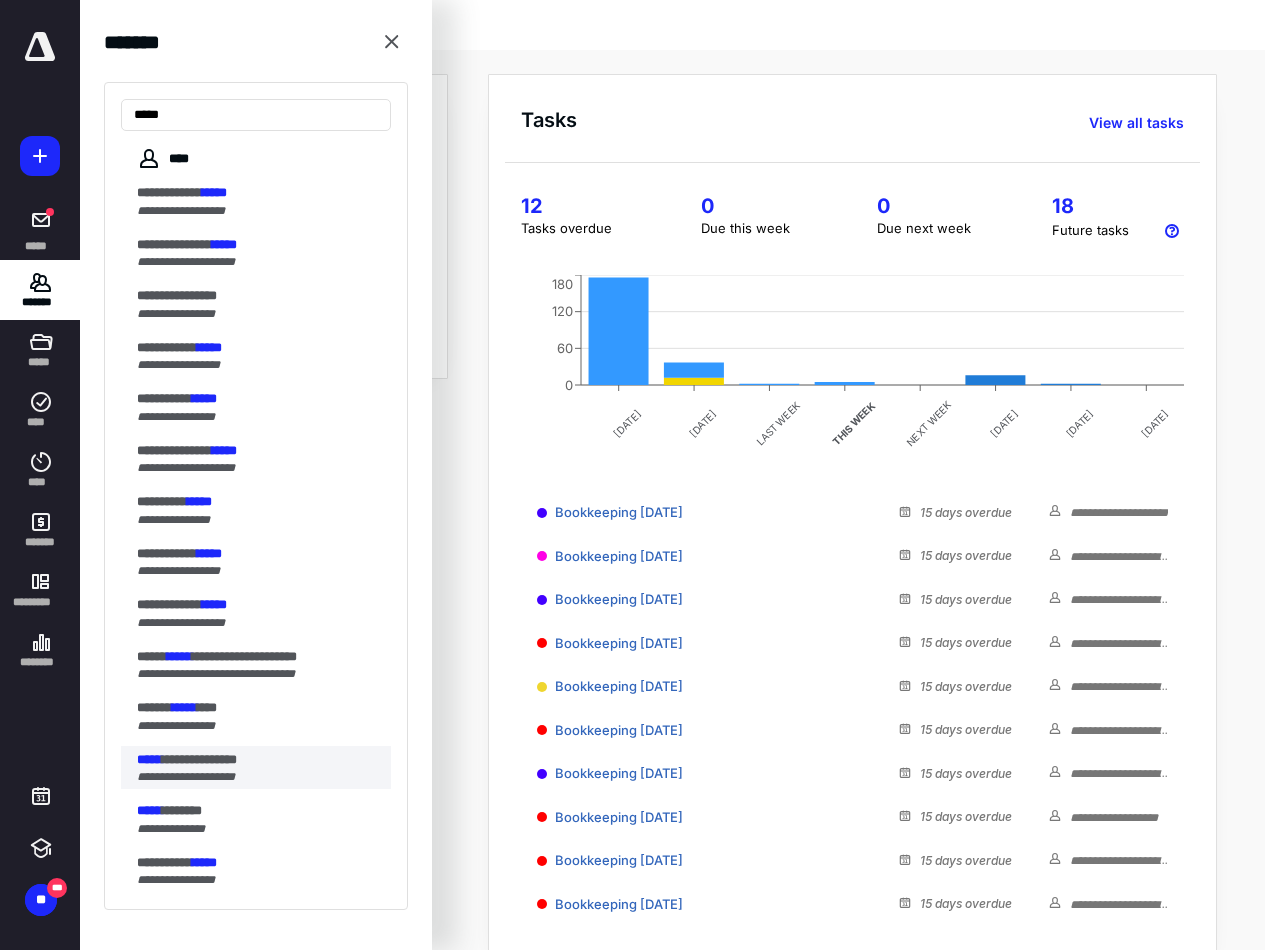 type on "*****" 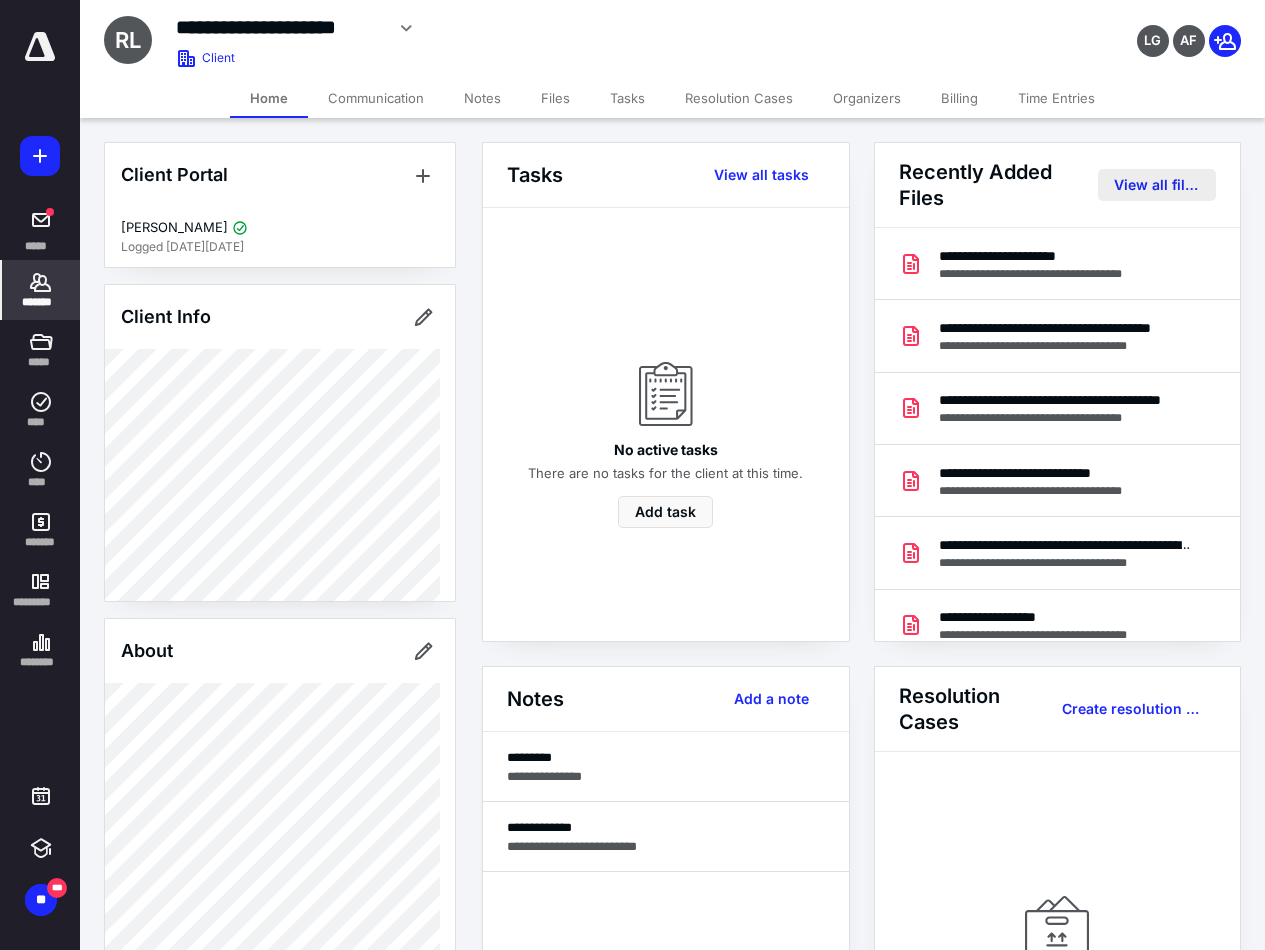 click on "View all files" at bounding box center (1157, 185) 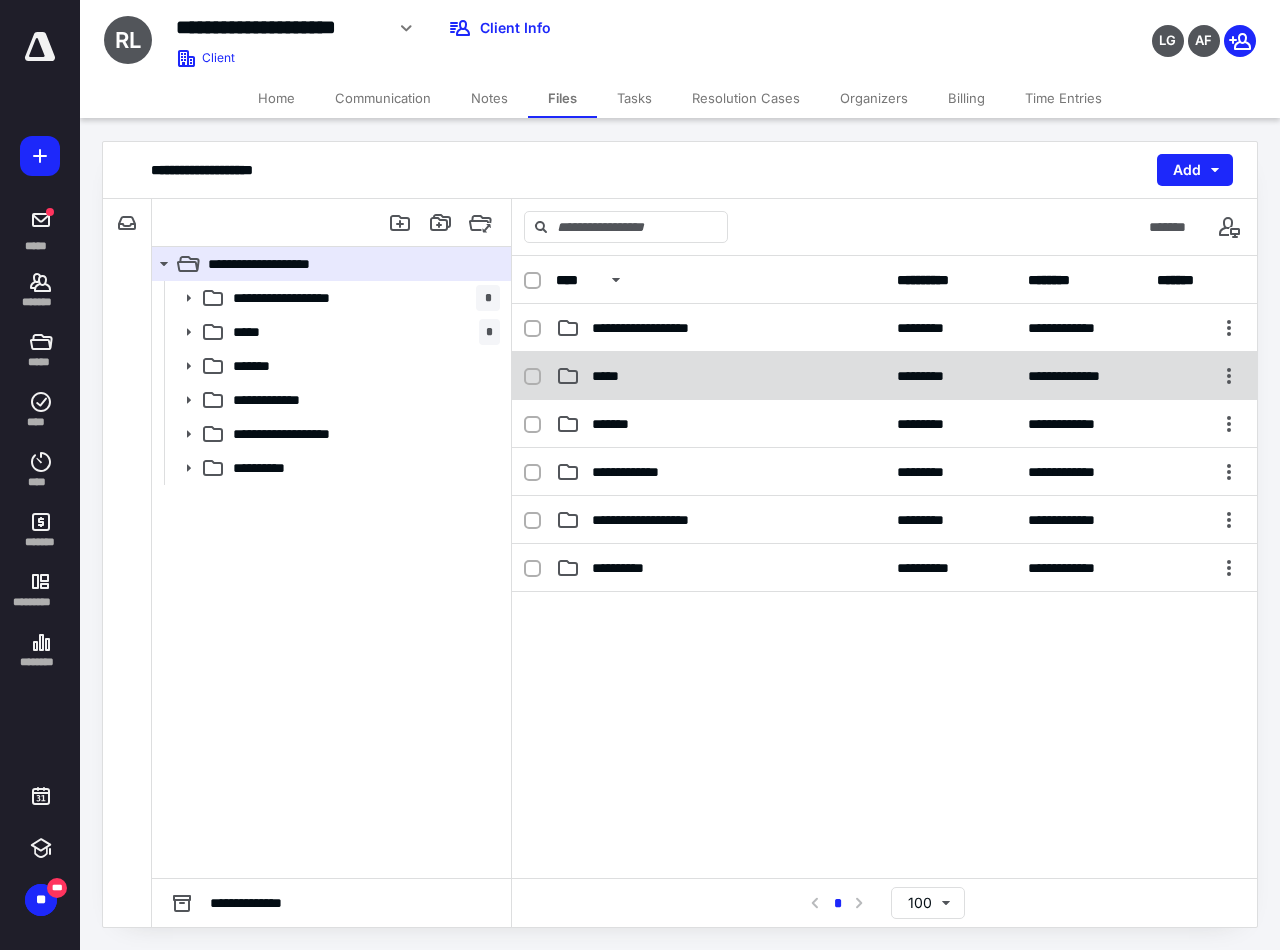 click on "*****" at bounding box center (611, 376) 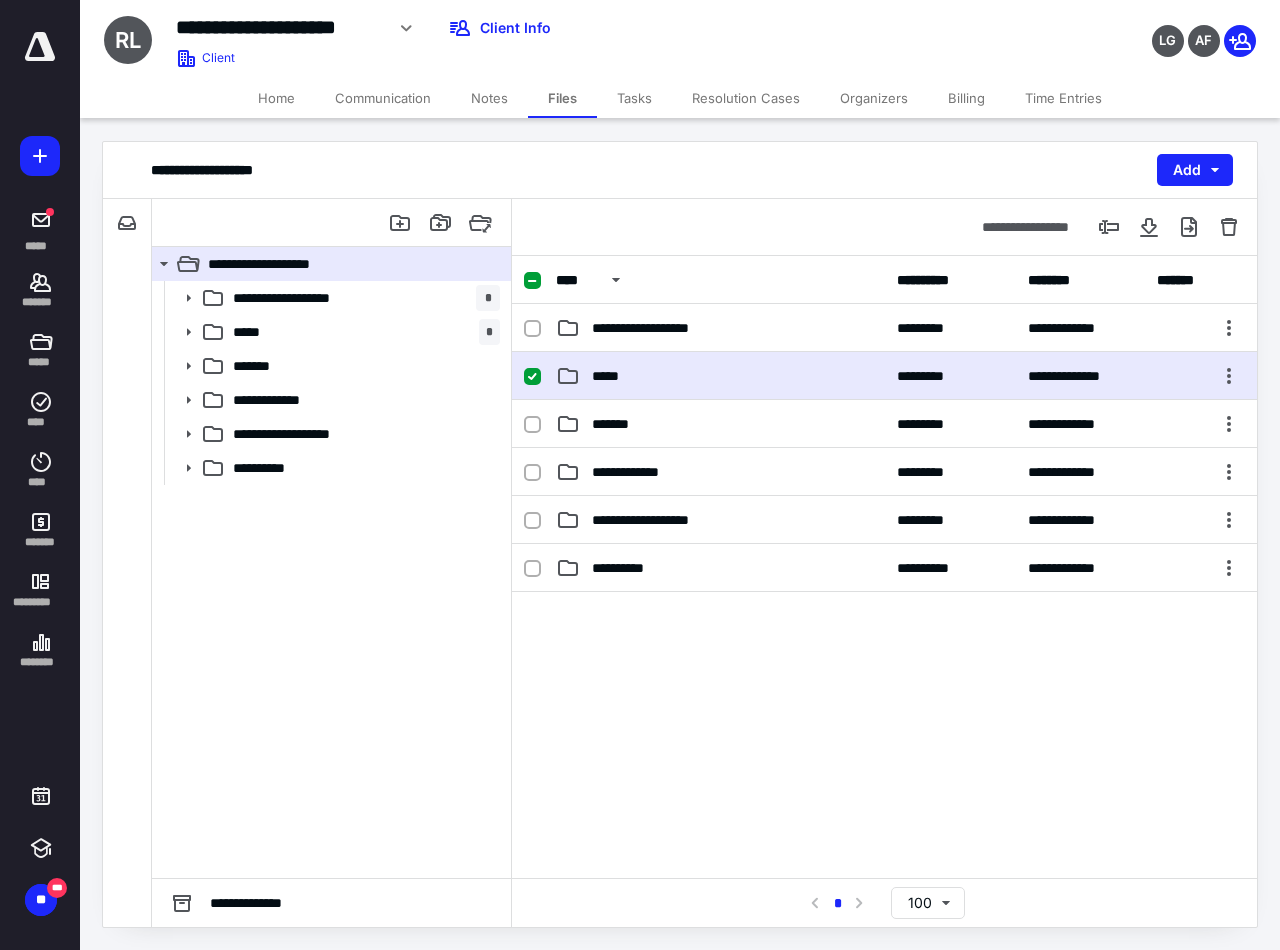 click on "*****" at bounding box center [611, 376] 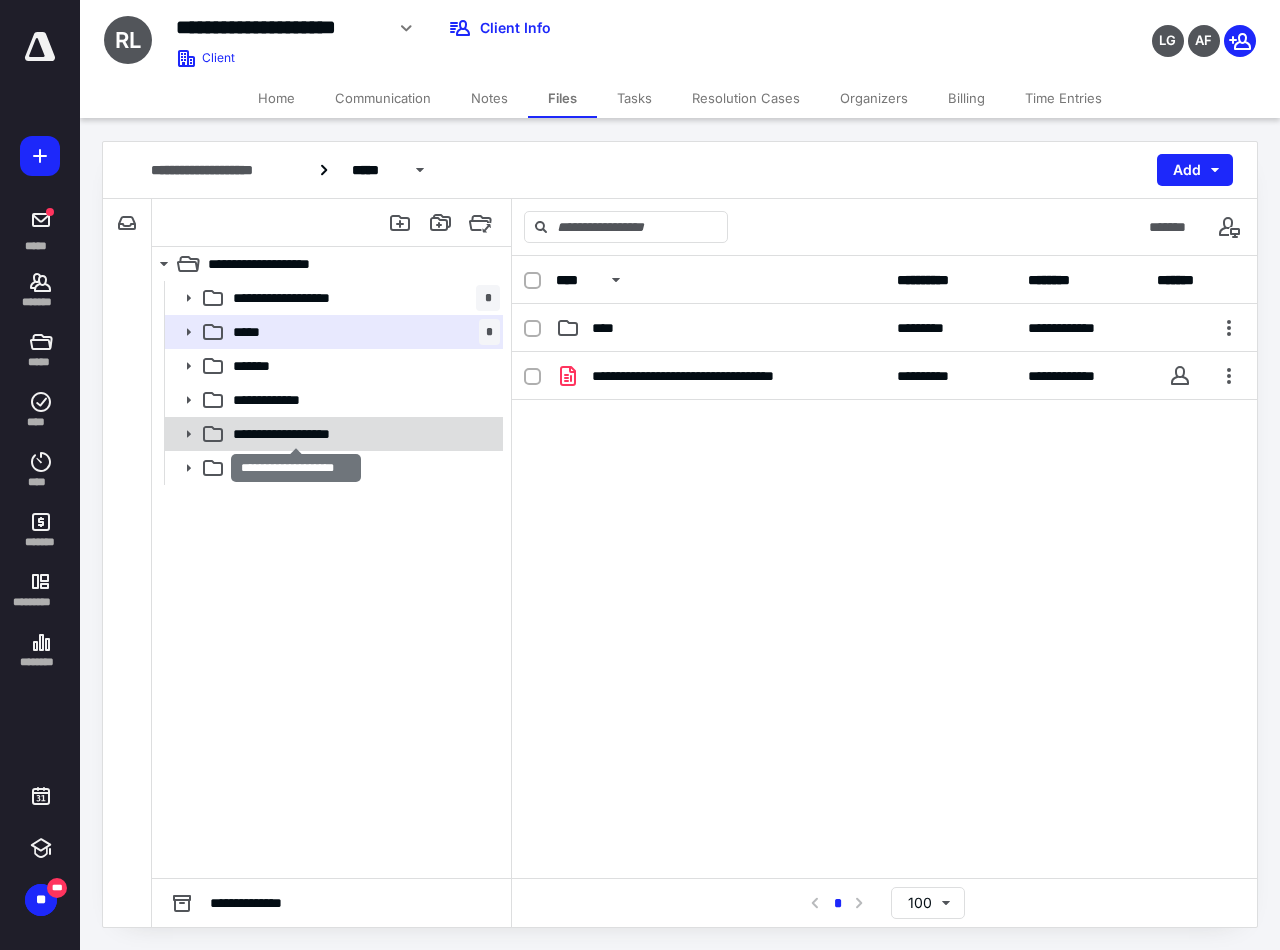 click on "**********" at bounding box center [296, 434] 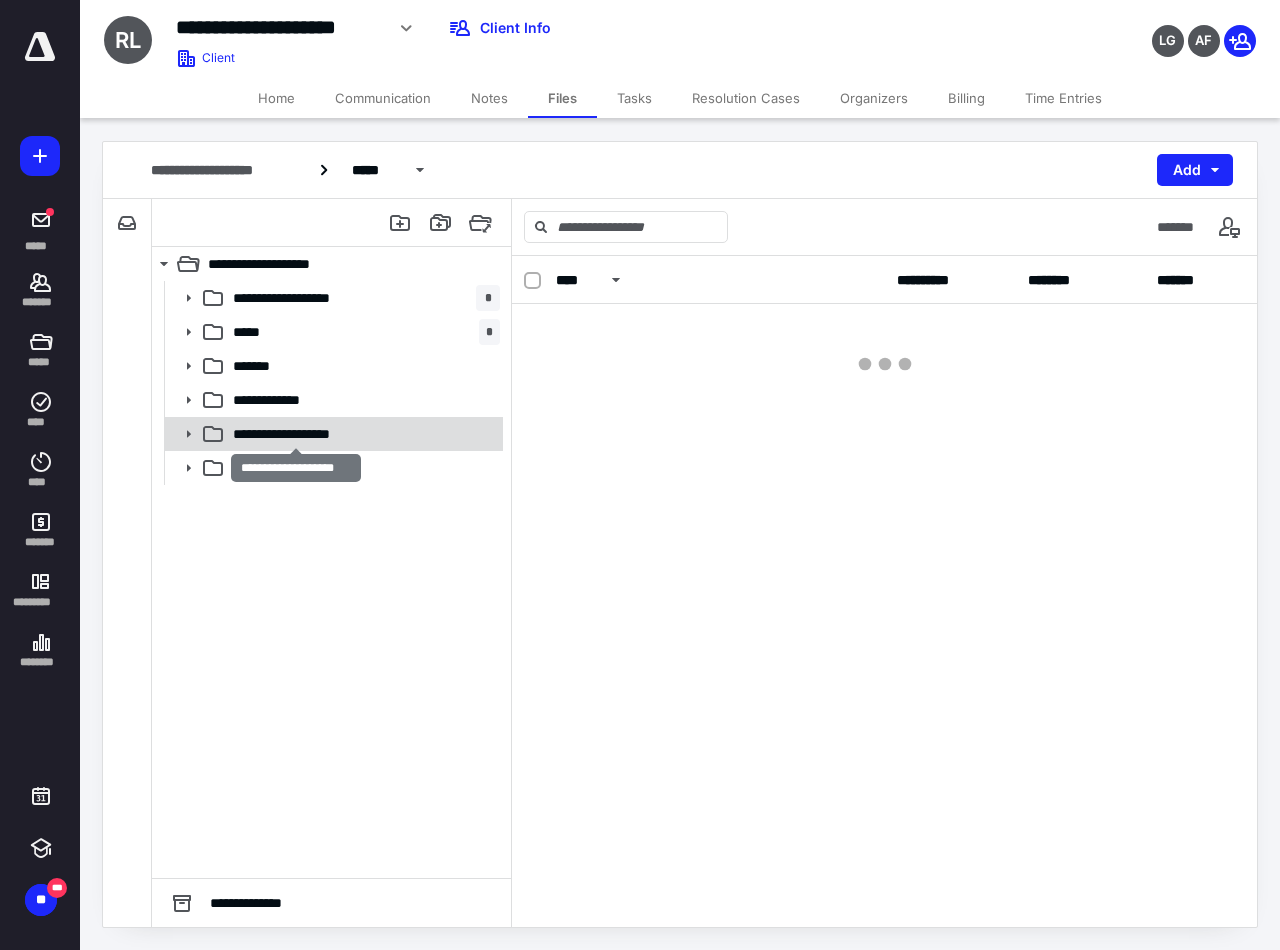 click on "**********" at bounding box center [296, 434] 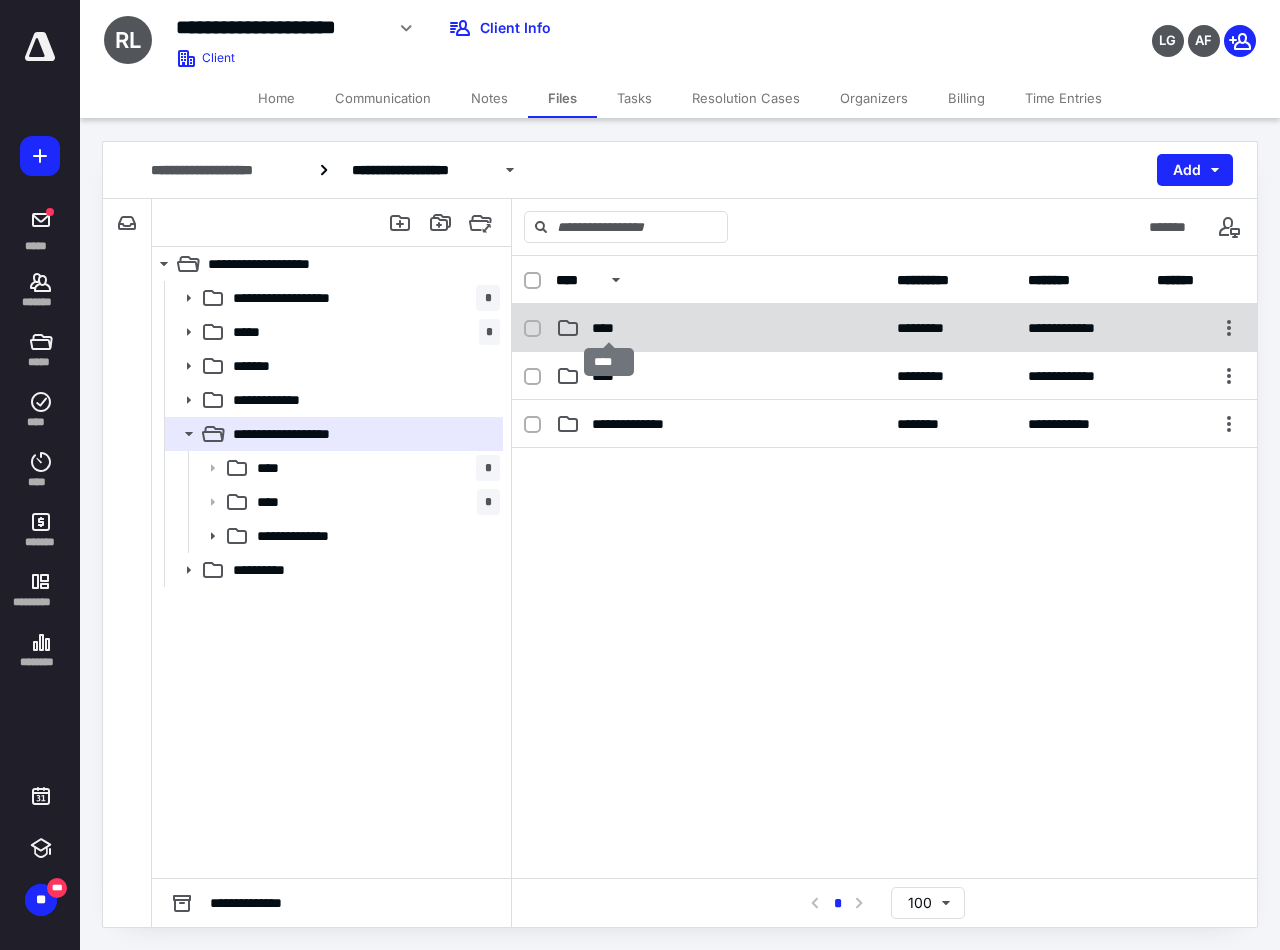 click on "****" at bounding box center (609, 328) 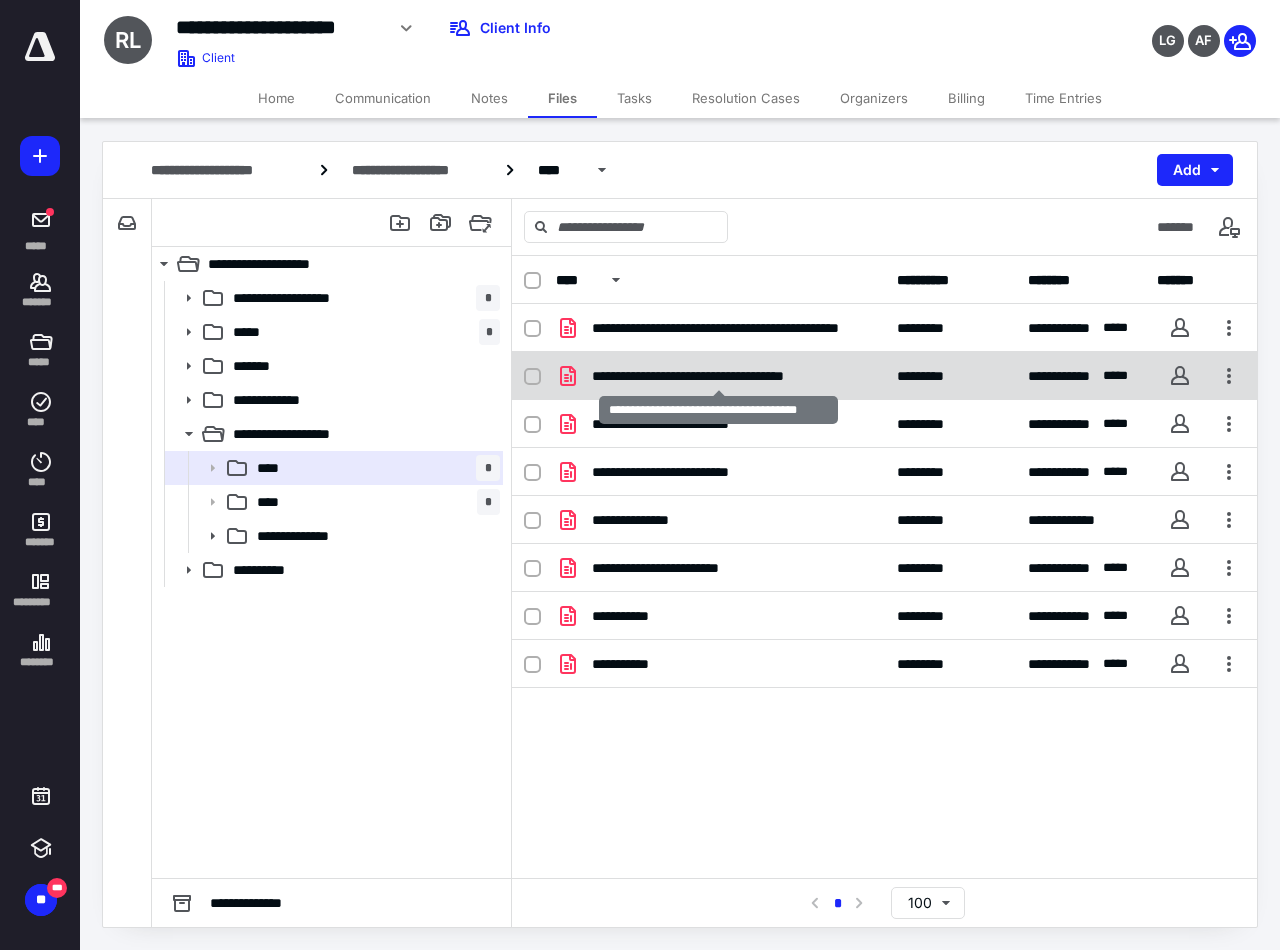 click on "**********" at bounding box center (718, 376) 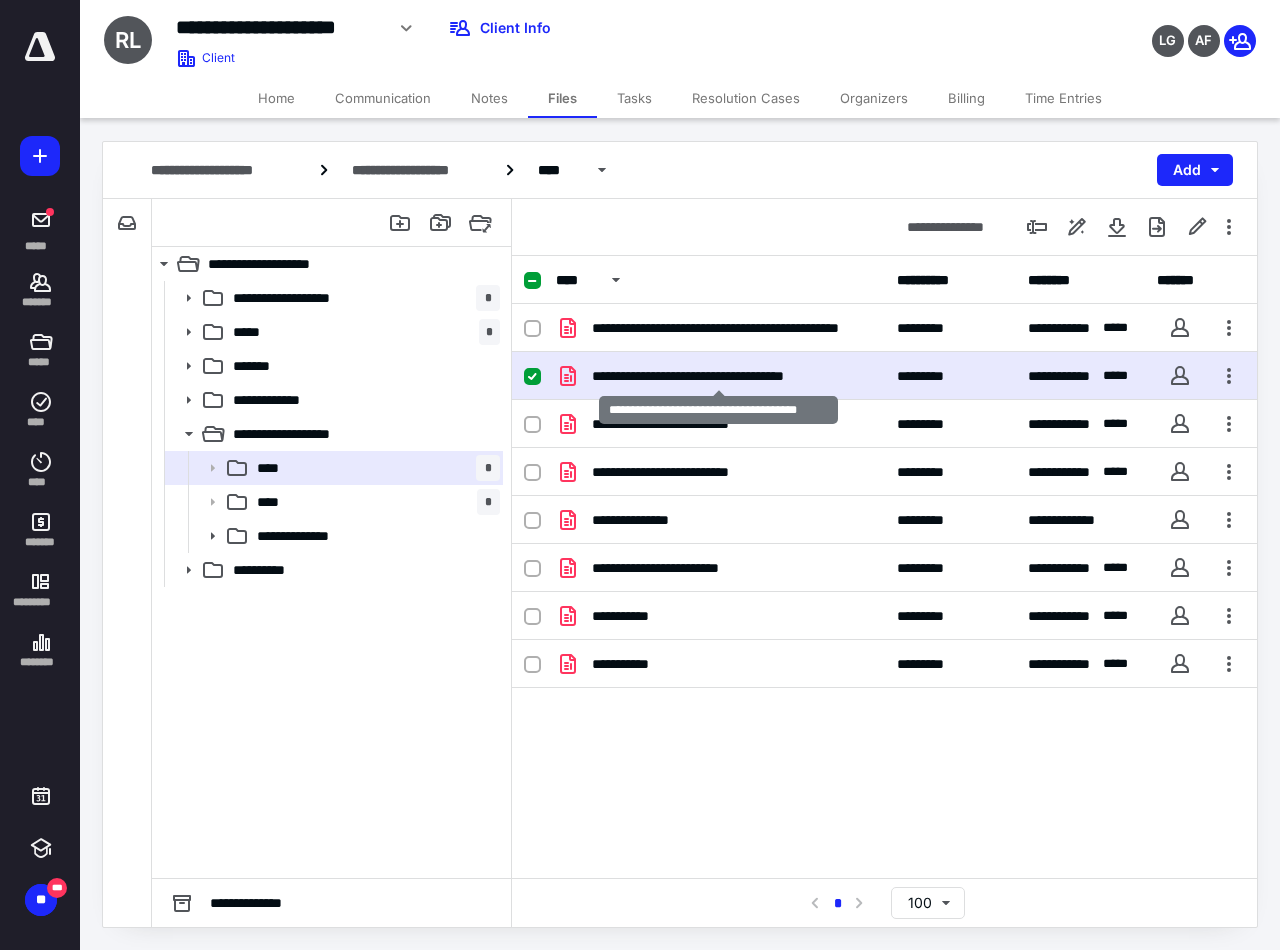 click on "**********" at bounding box center (718, 376) 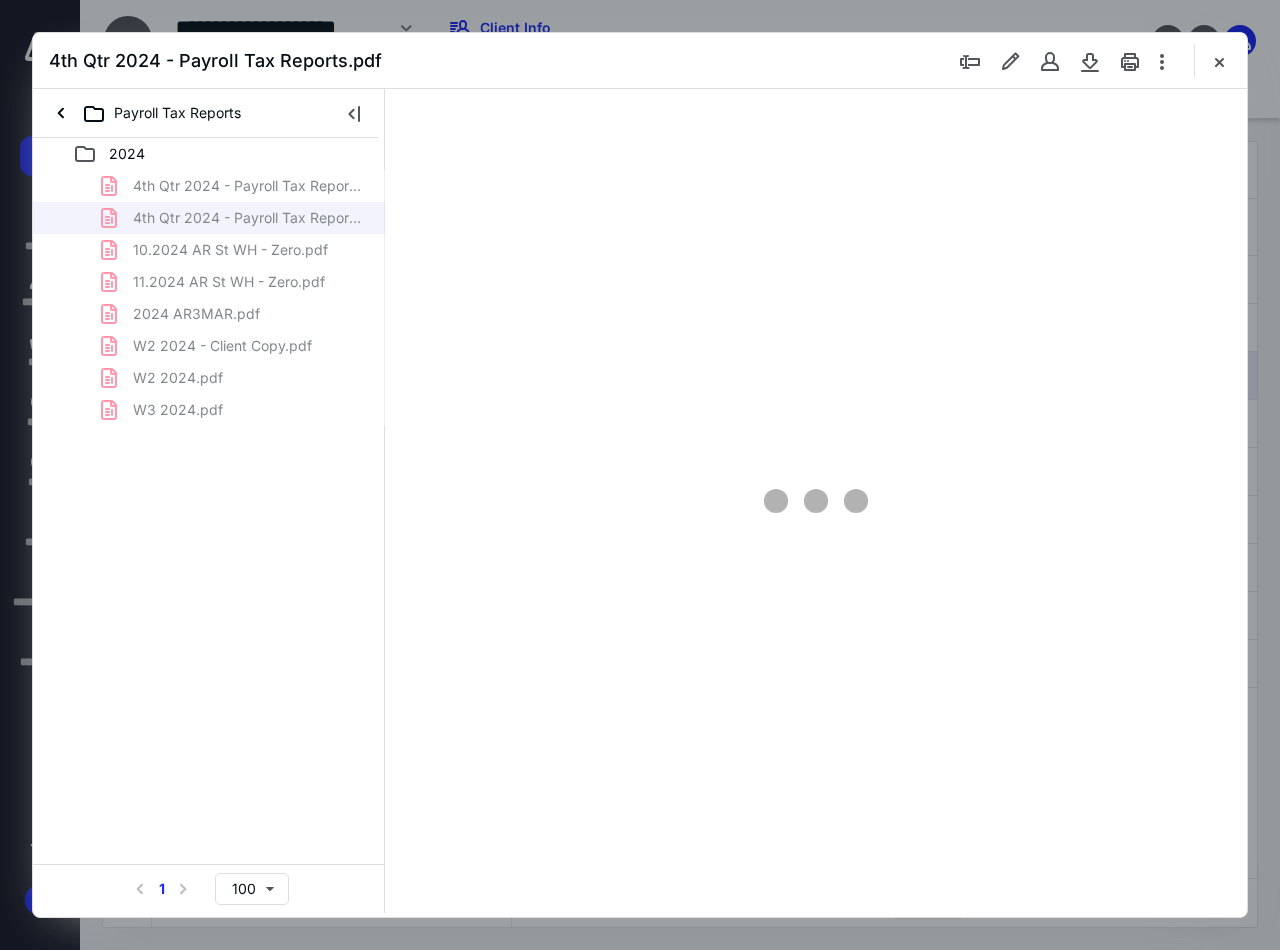 scroll, scrollTop: 0, scrollLeft: 0, axis: both 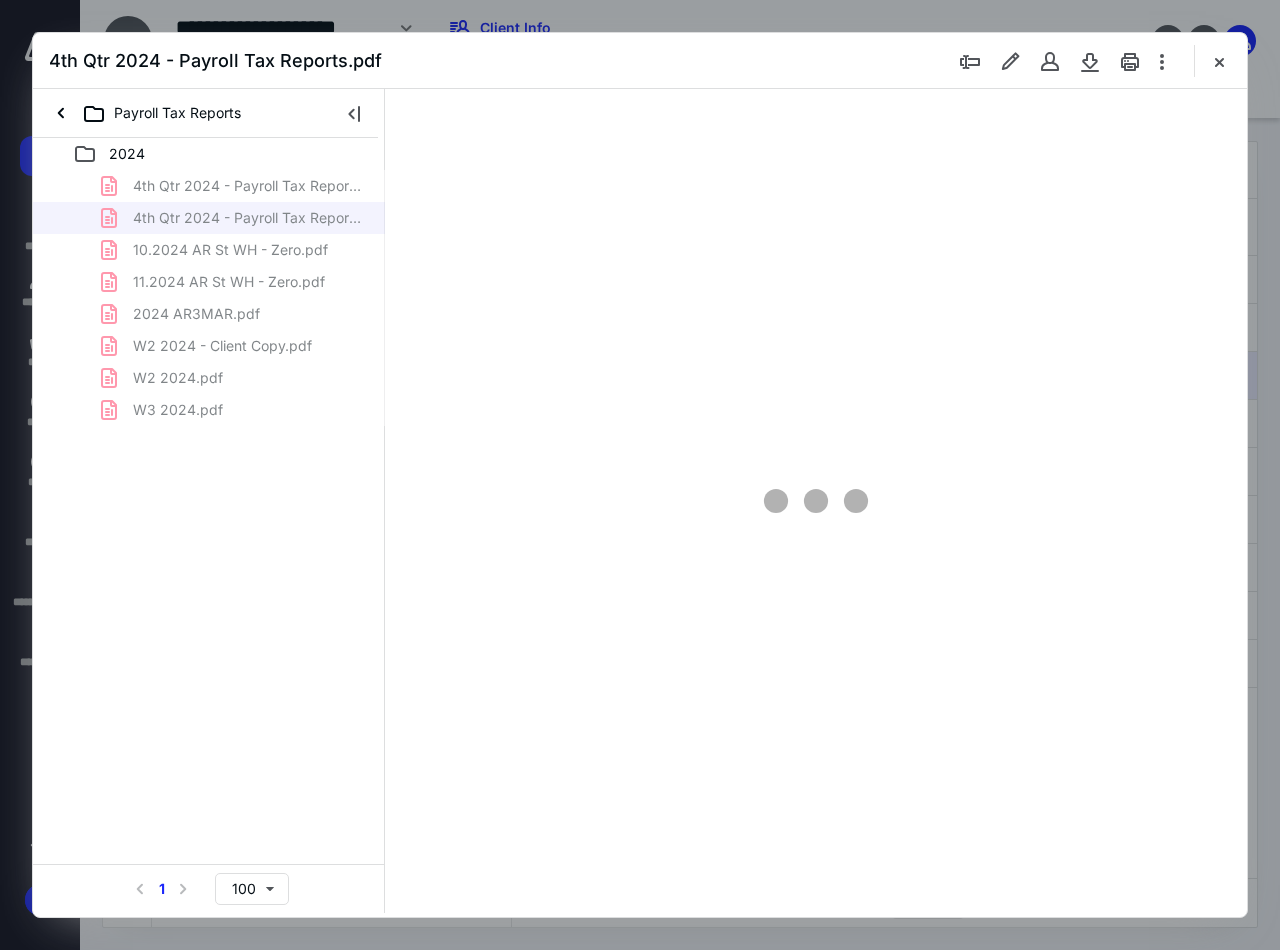type on "90" 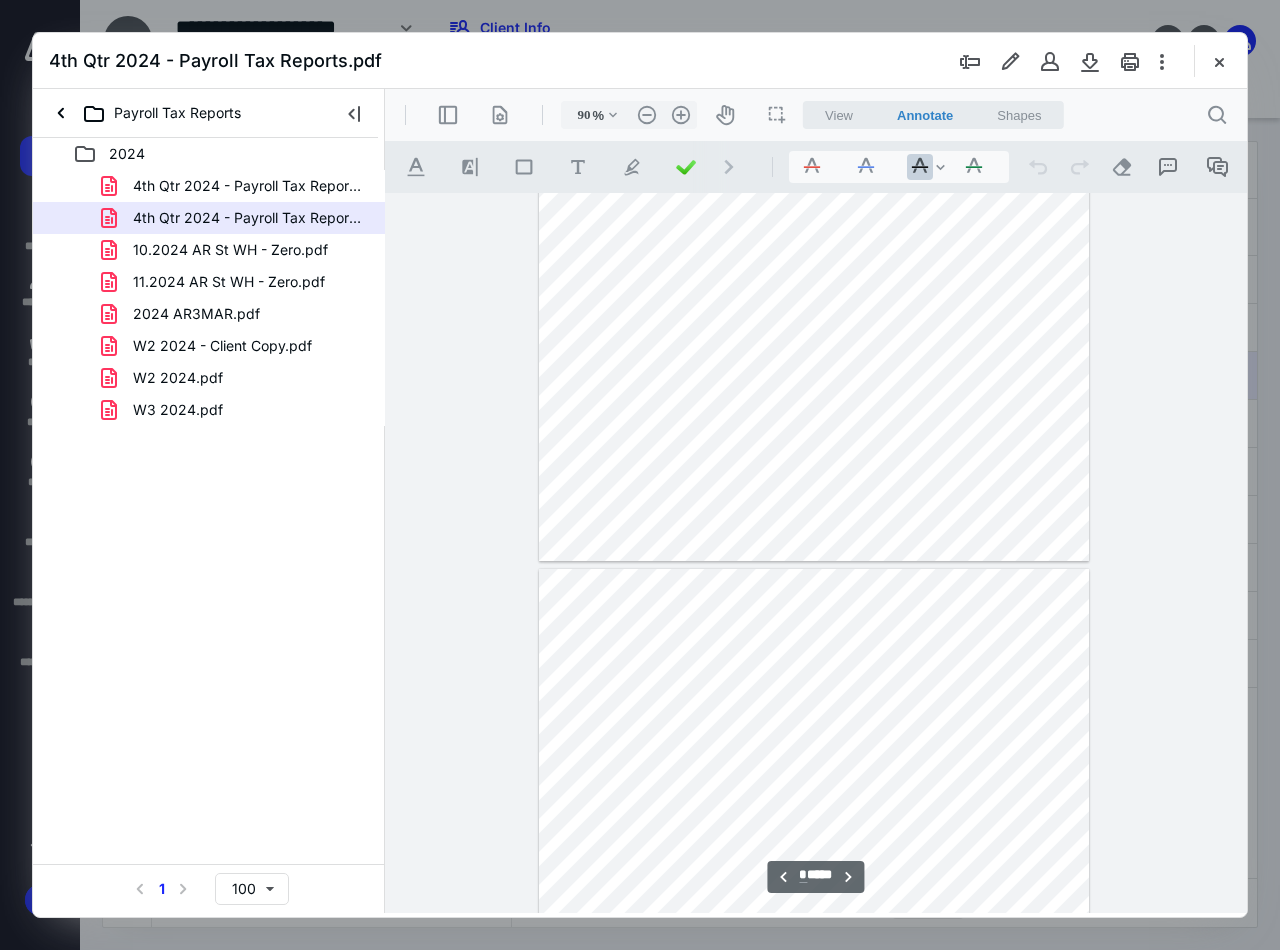 scroll, scrollTop: 2008, scrollLeft: 0, axis: vertical 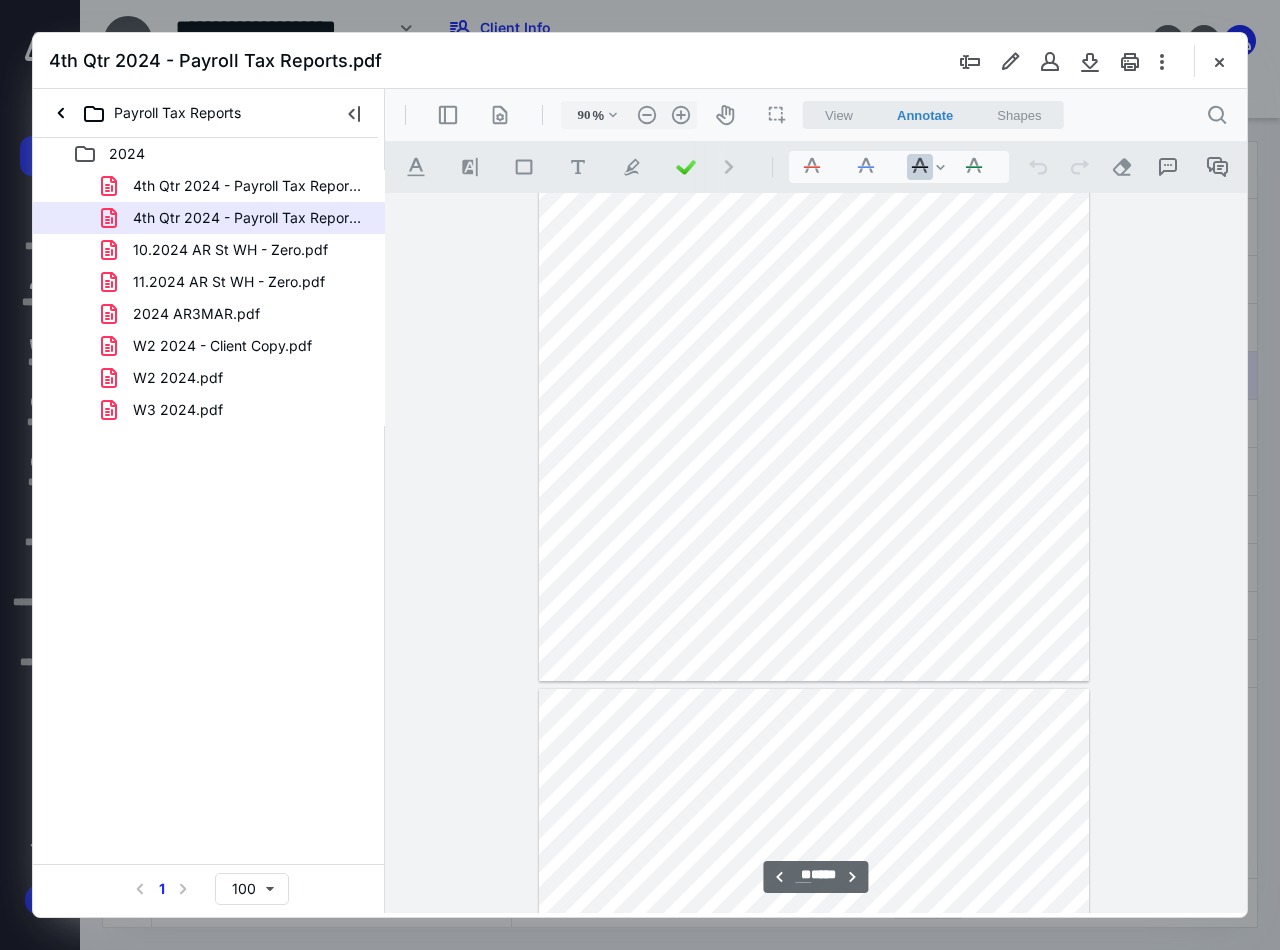 type on "**" 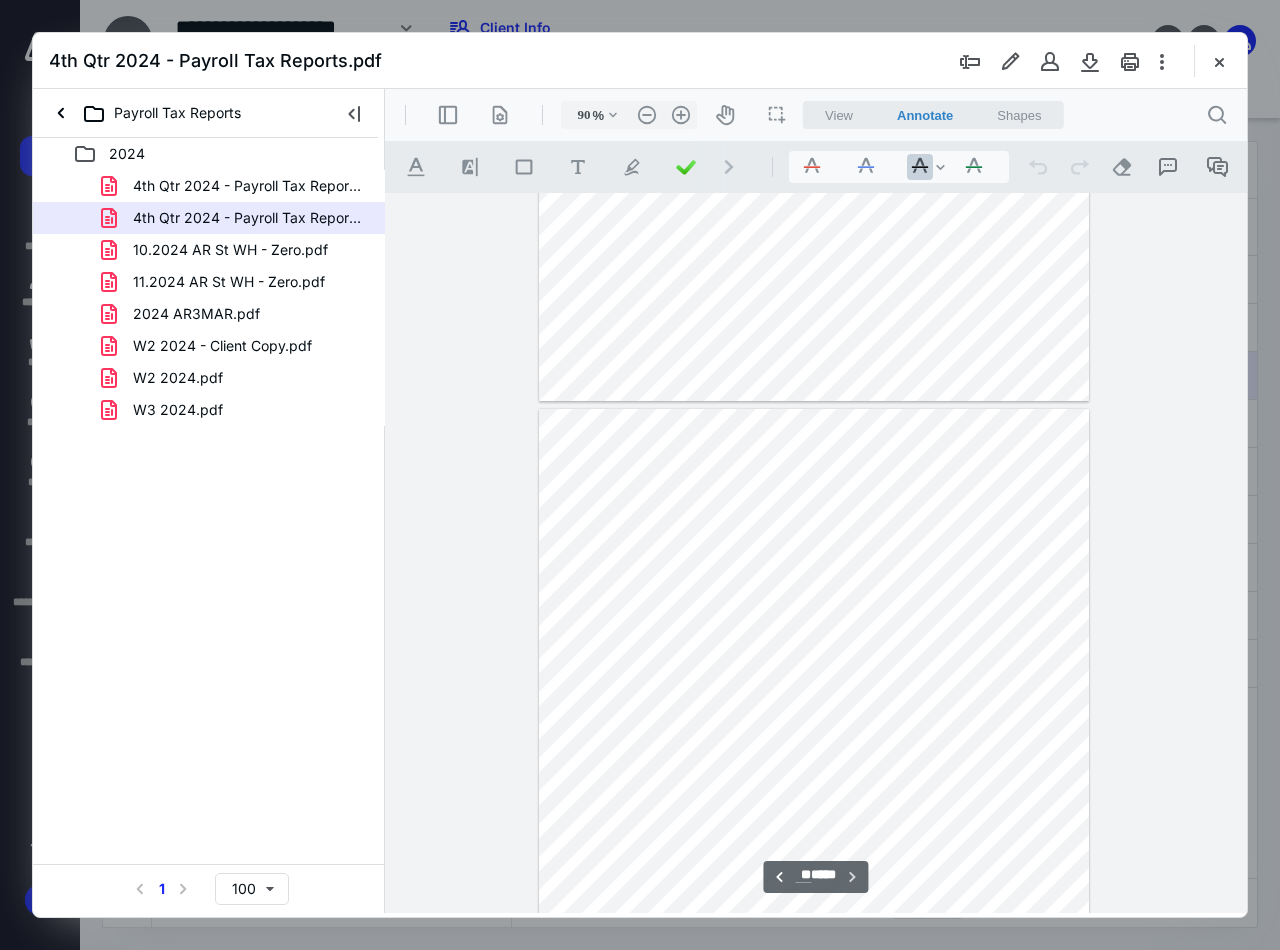 scroll, scrollTop: 7920, scrollLeft: 0, axis: vertical 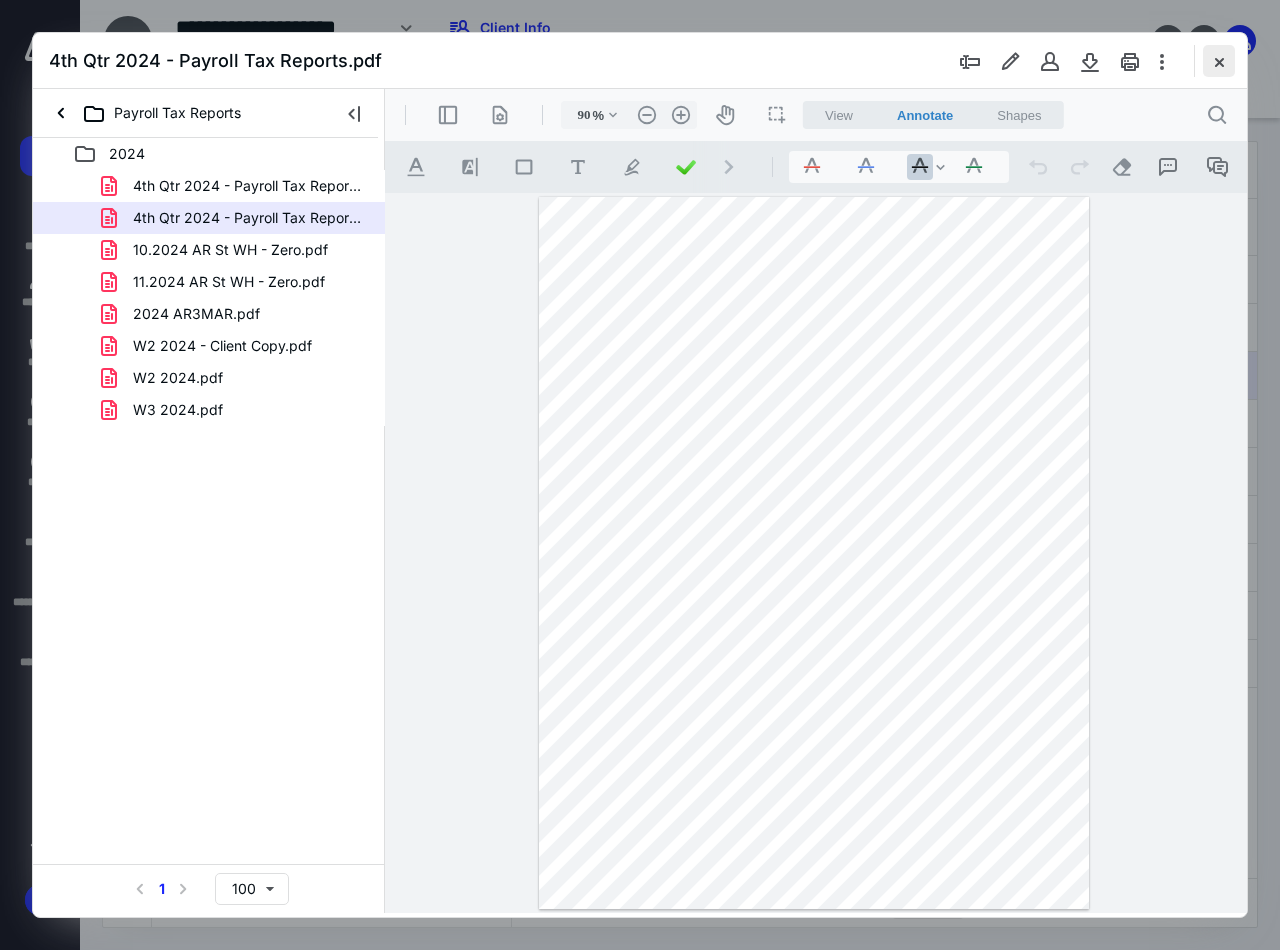 click at bounding box center [1219, 61] 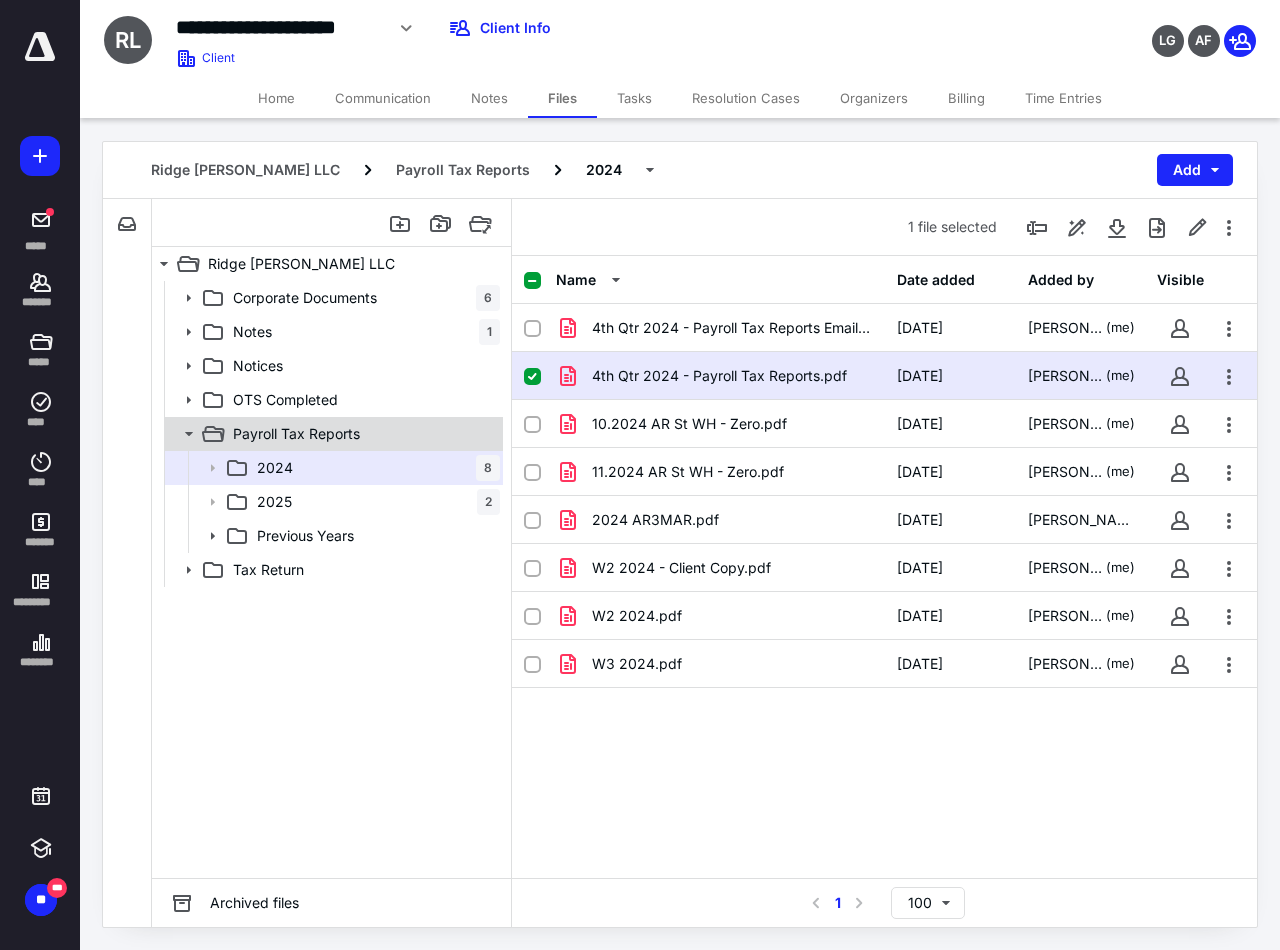 click on "Payroll Tax Reports" at bounding box center (296, 434) 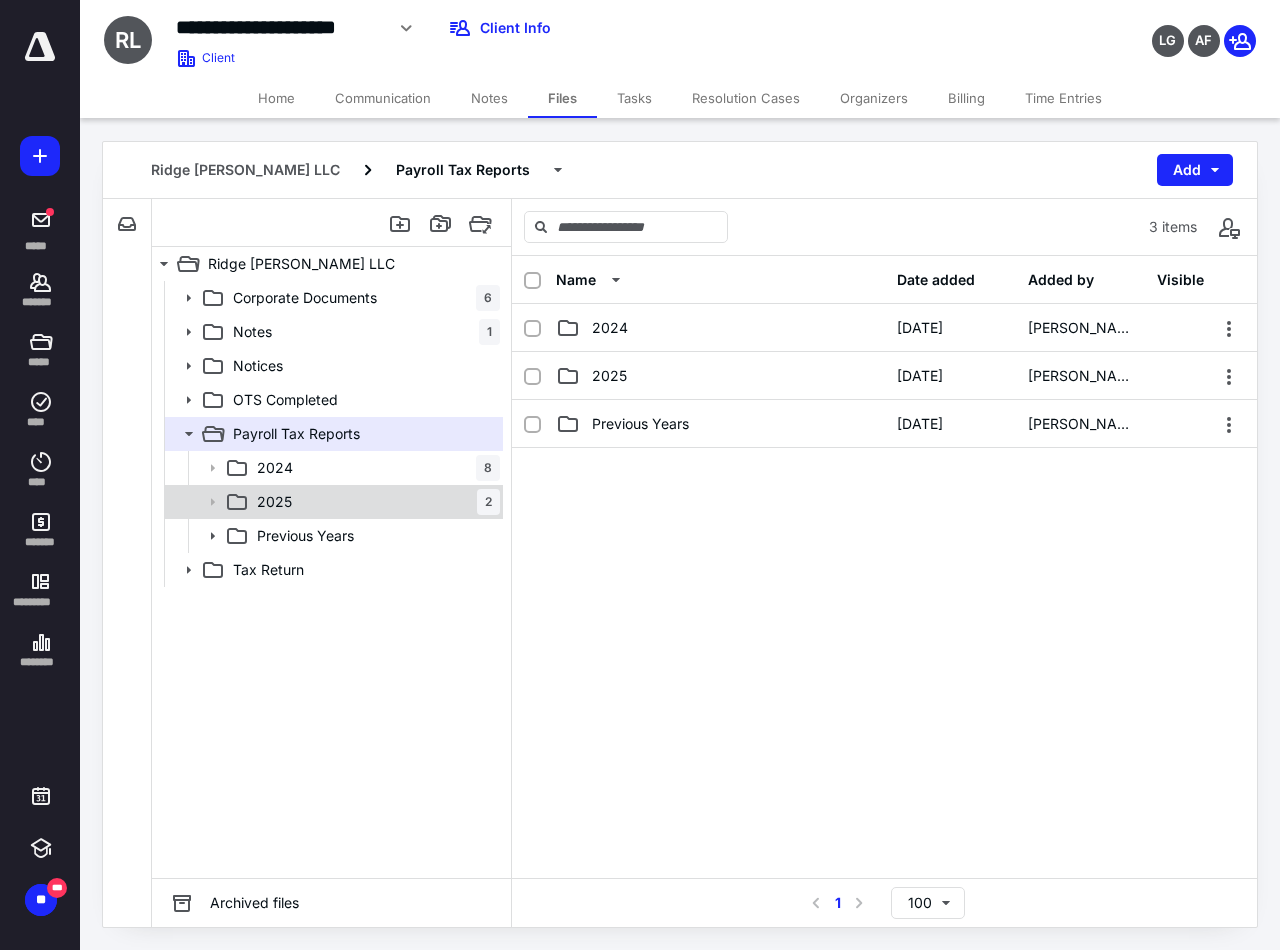 click on "2025 2" at bounding box center [374, 502] 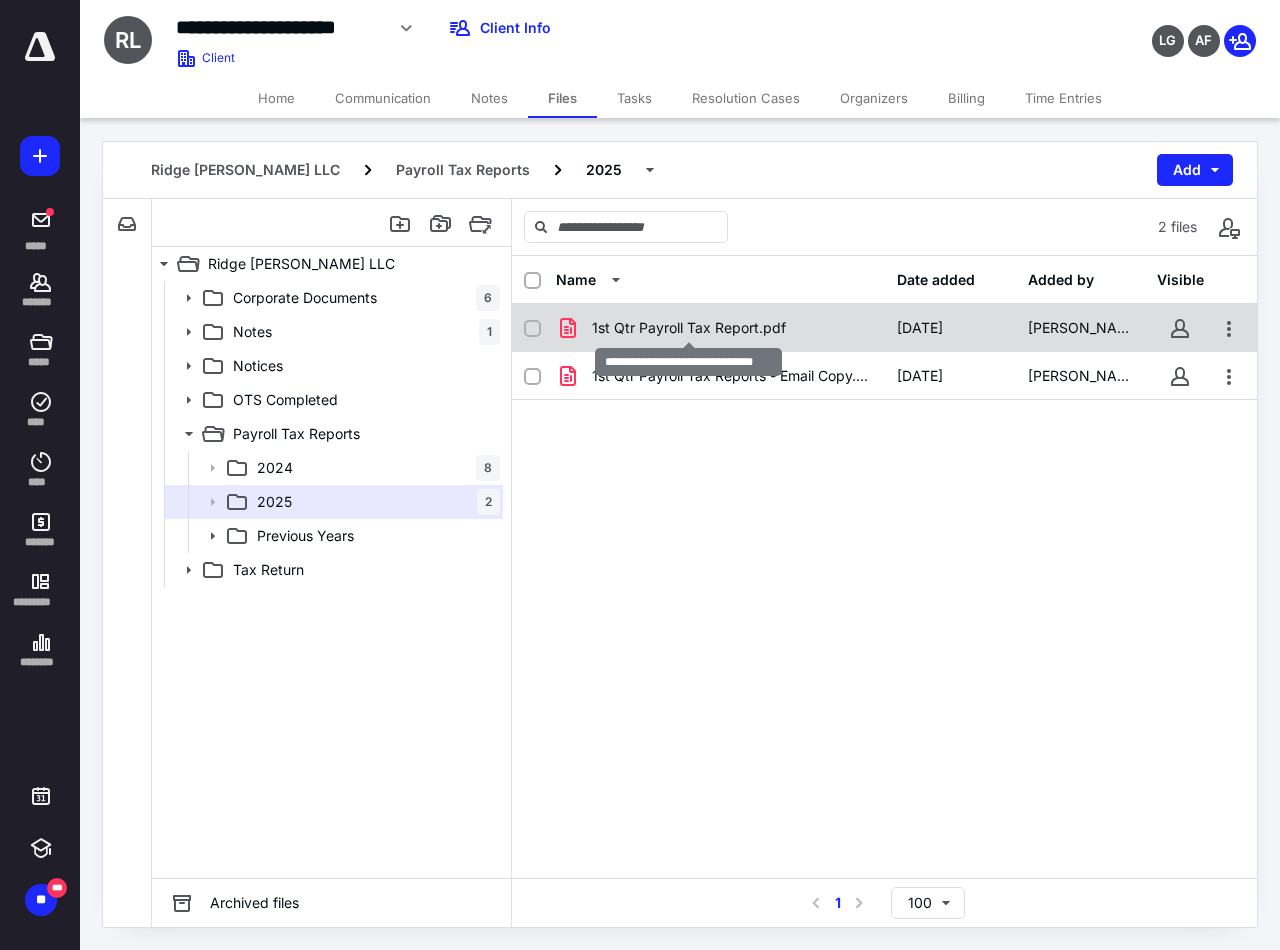 click on "1st Qtr Payroll Tax Report.pdf" at bounding box center (689, 328) 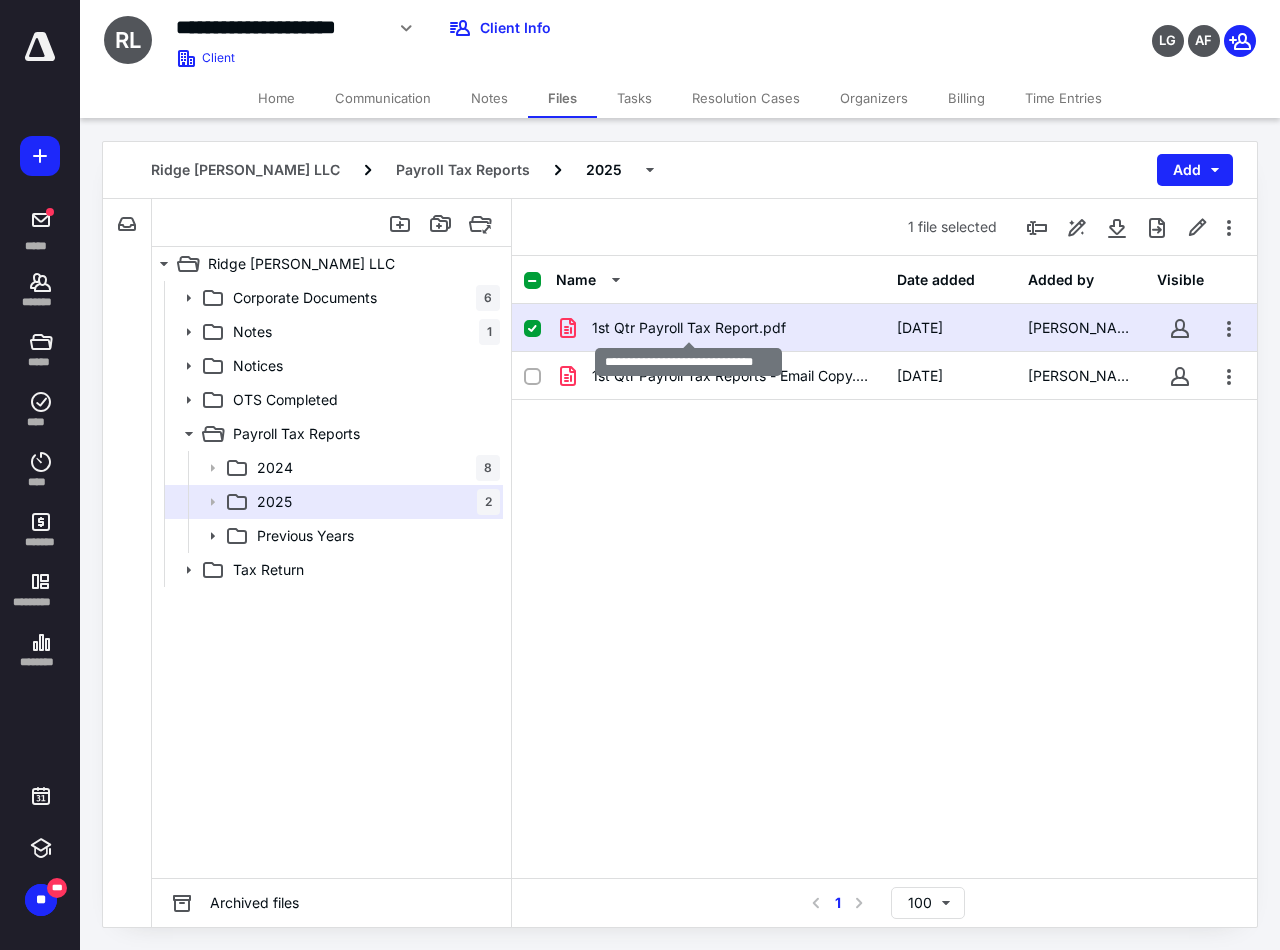 click on "1st Qtr Payroll Tax Report.pdf" at bounding box center (689, 328) 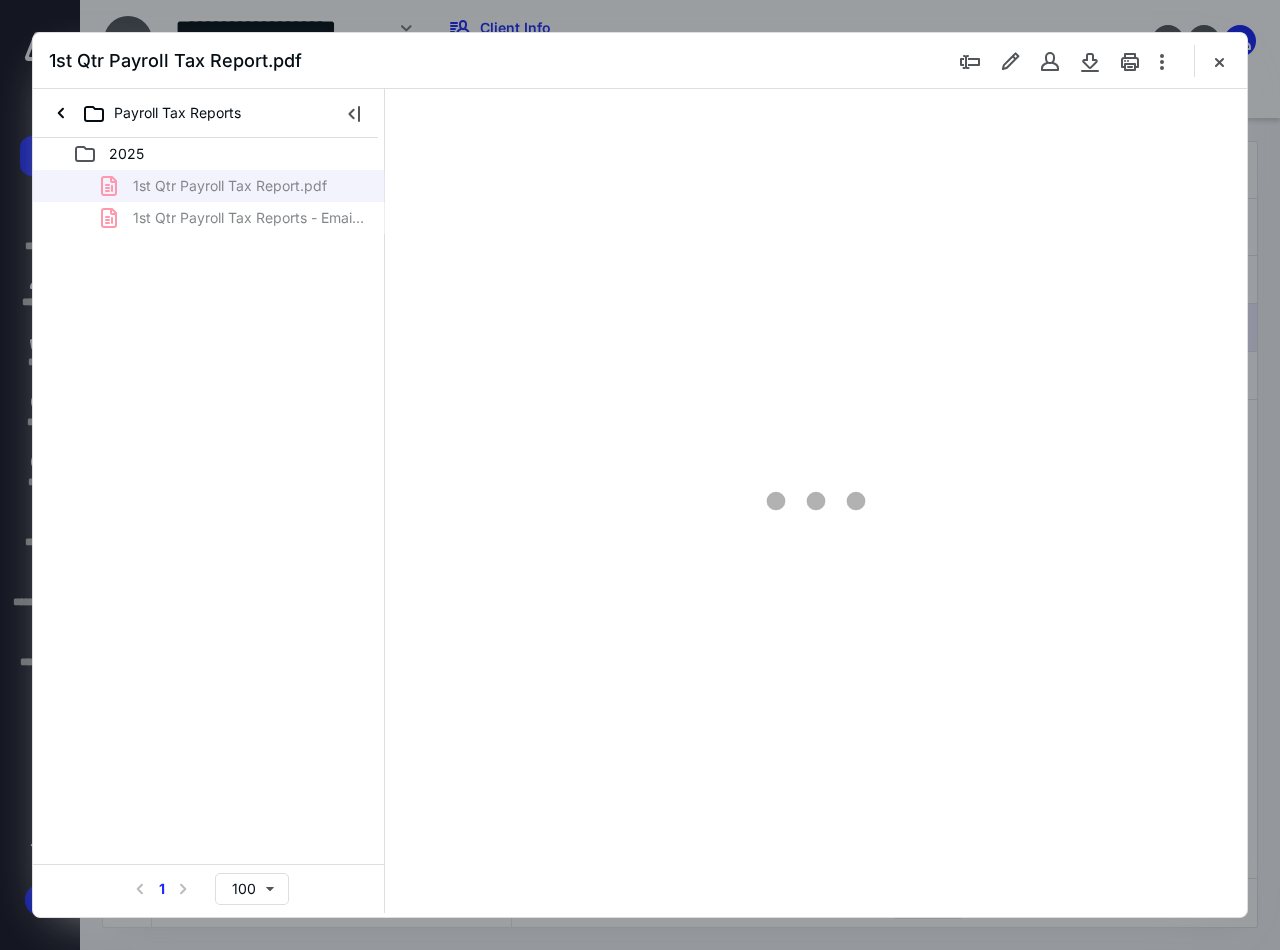 scroll, scrollTop: 0, scrollLeft: 0, axis: both 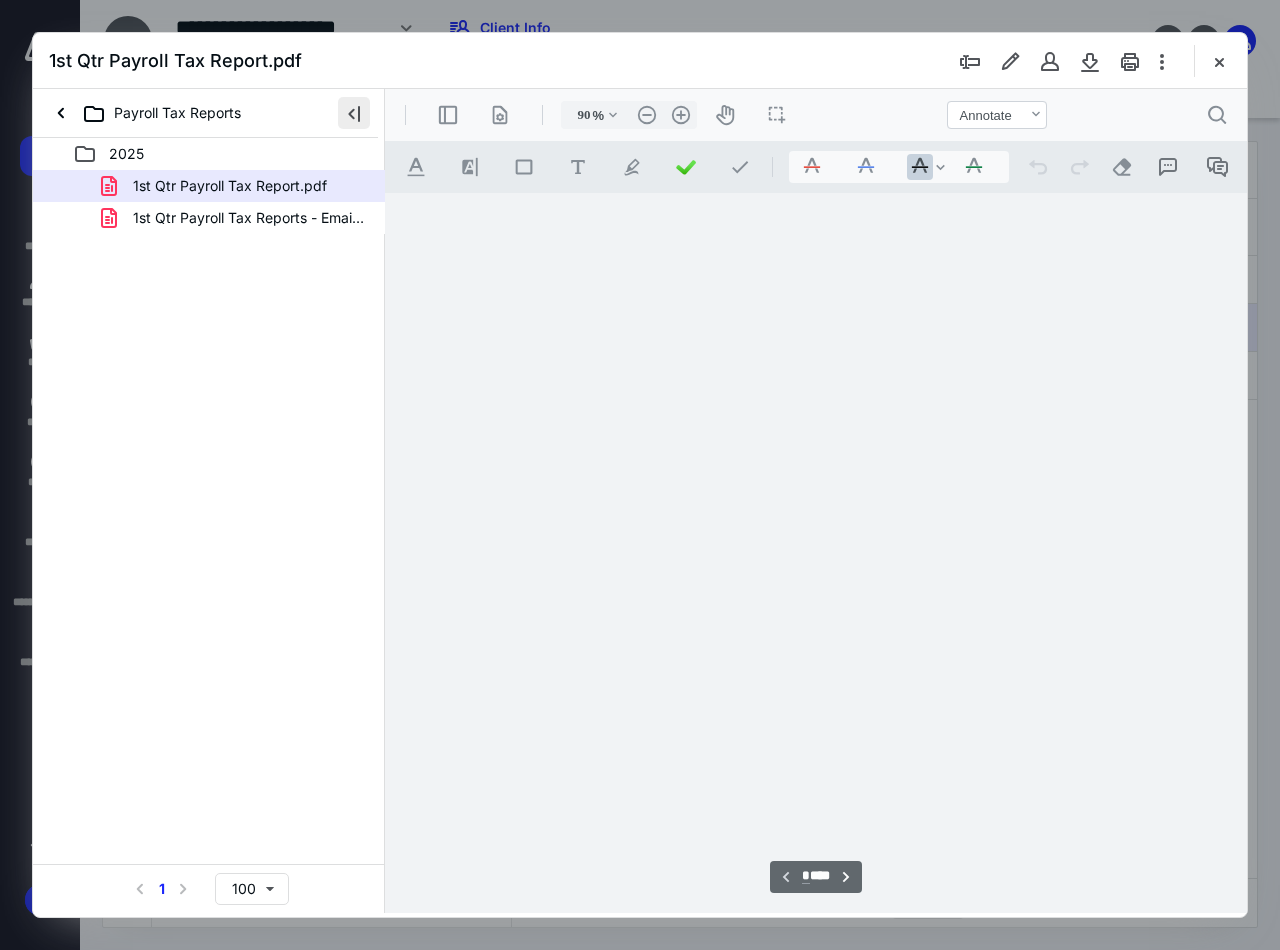 click at bounding box center (354, 113) 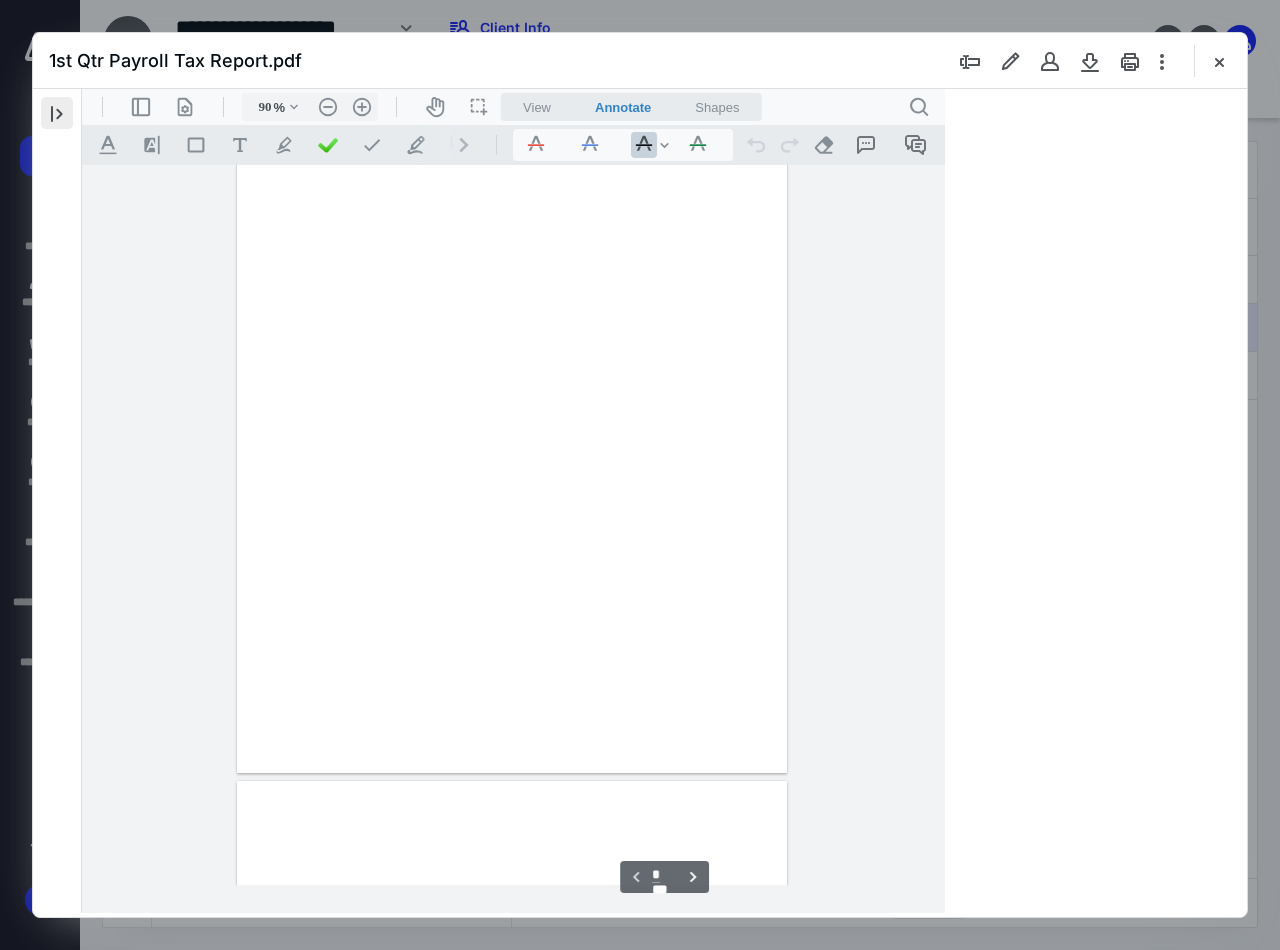 type on "94" 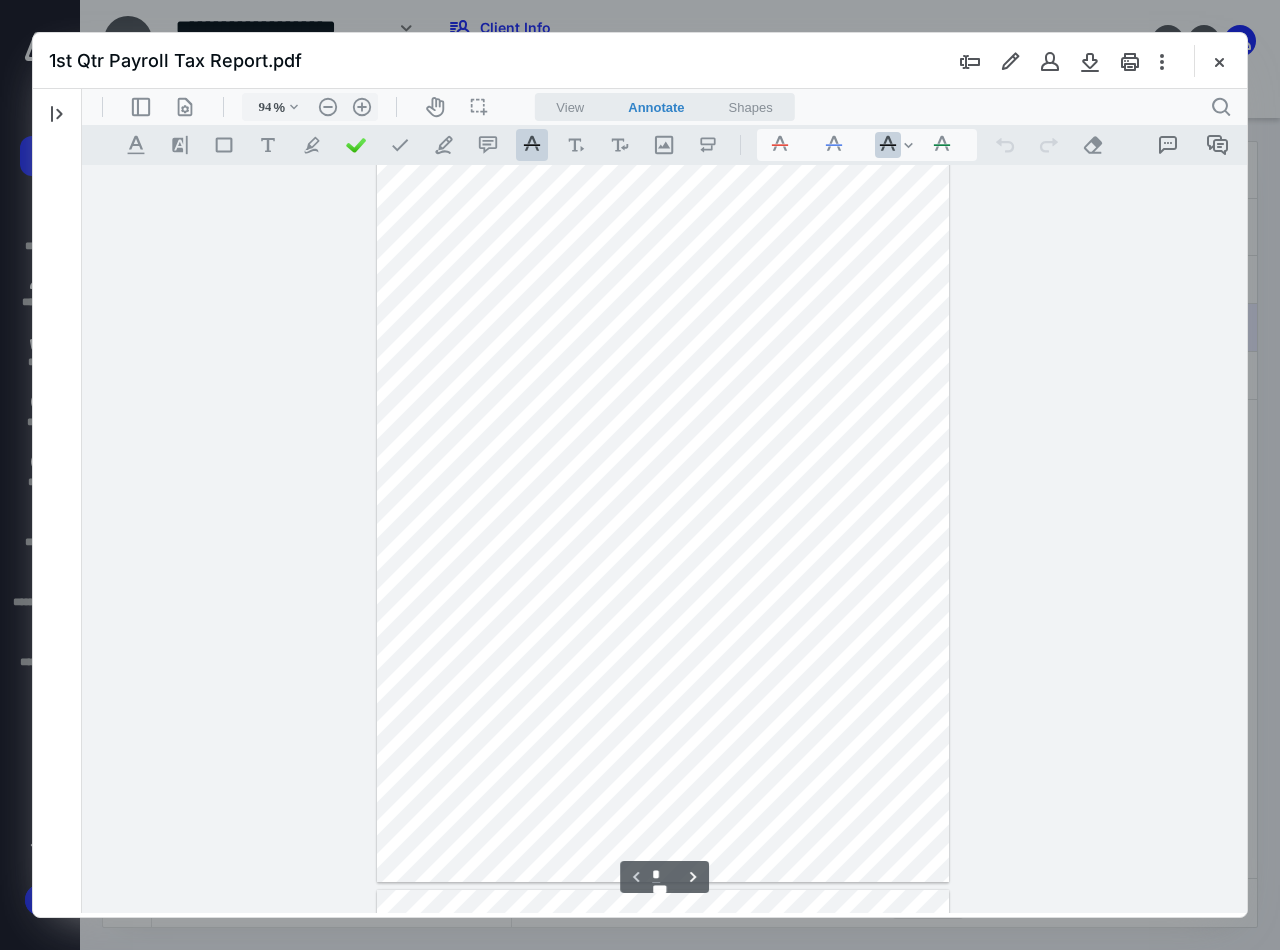 scroll, scrollTop: 0, scrollLeft: 0, axis: both 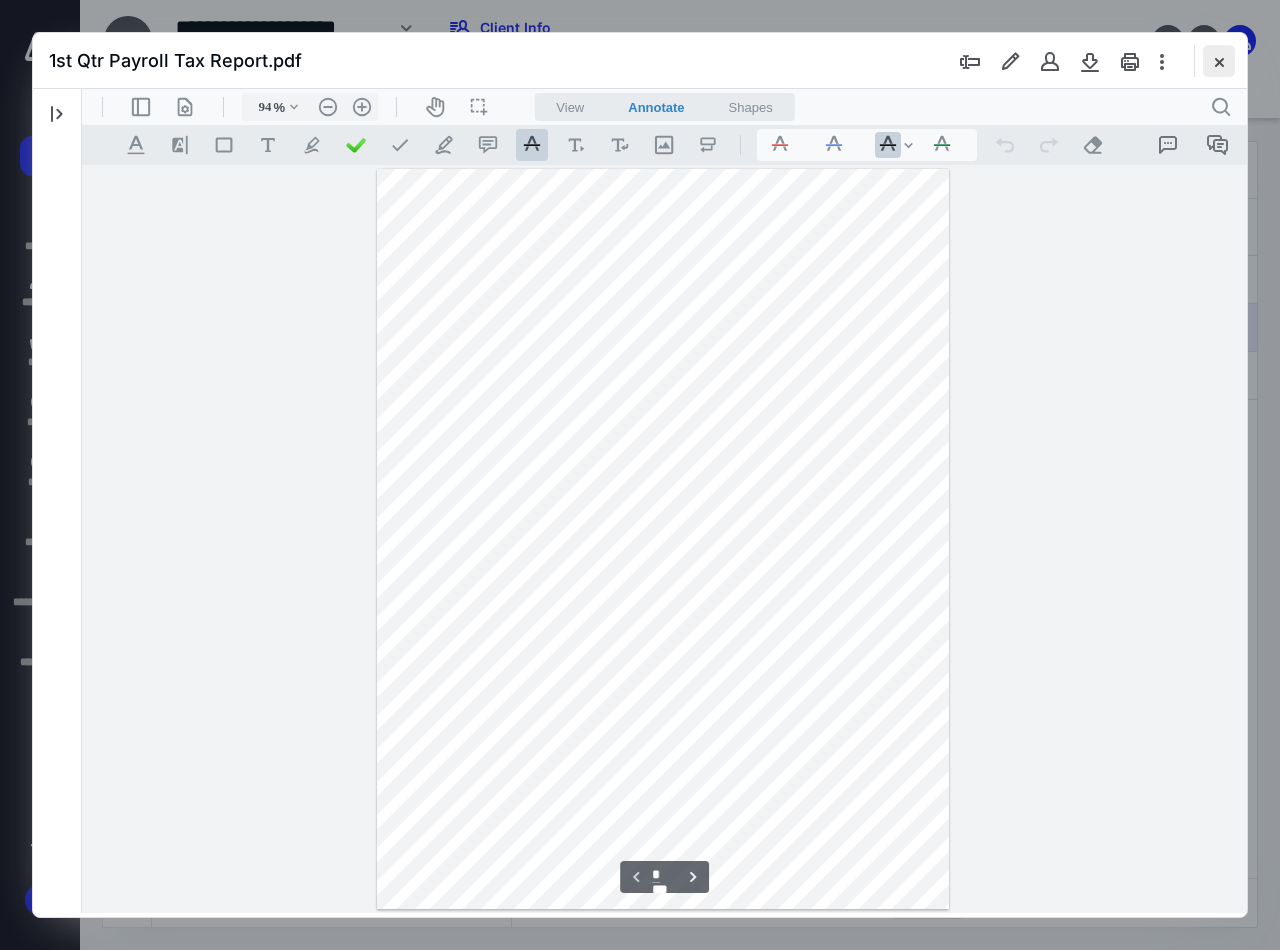 click at bounding box center [1219, 61] 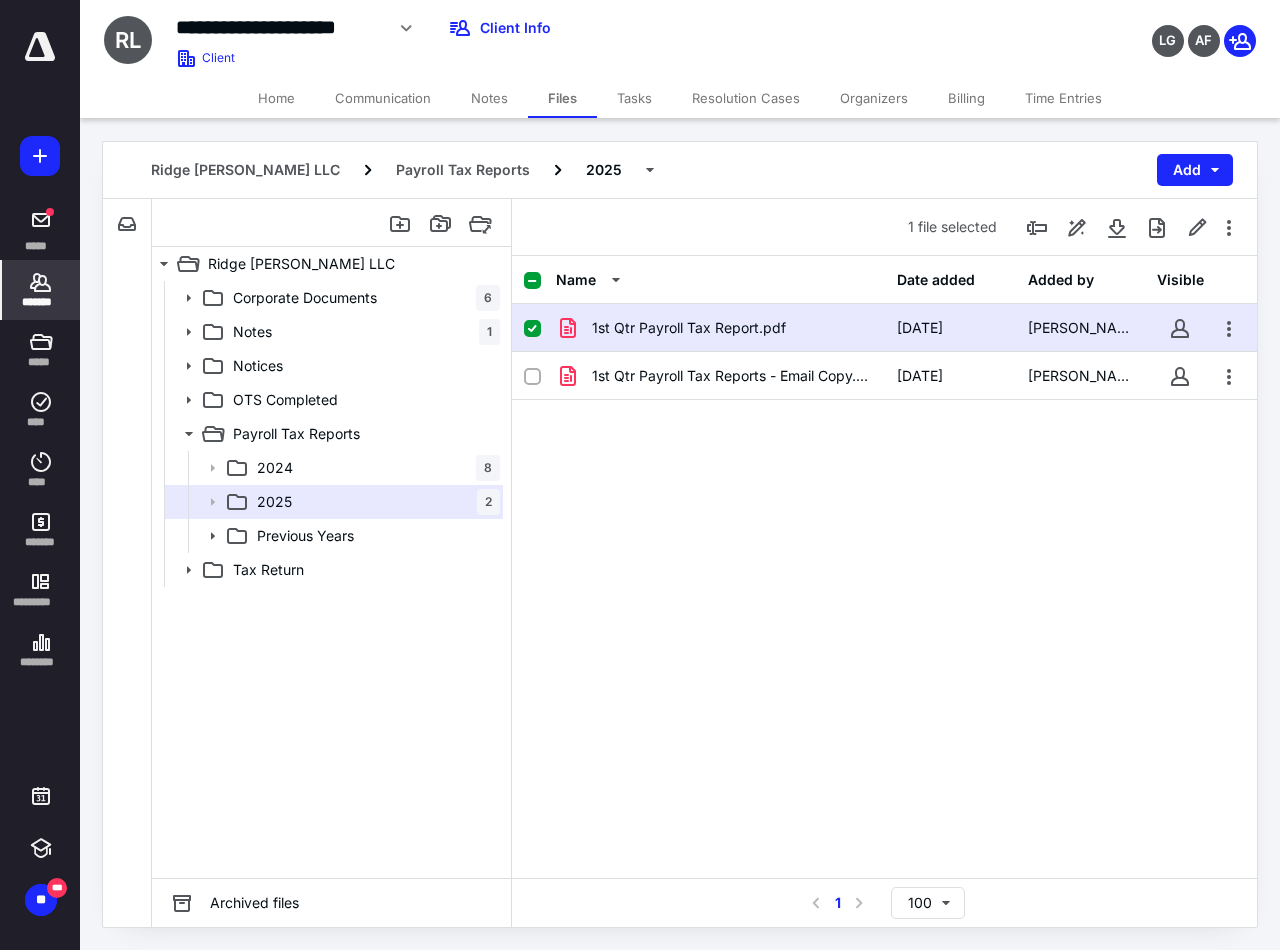 click on "*******" at bounding box center [41, 302] 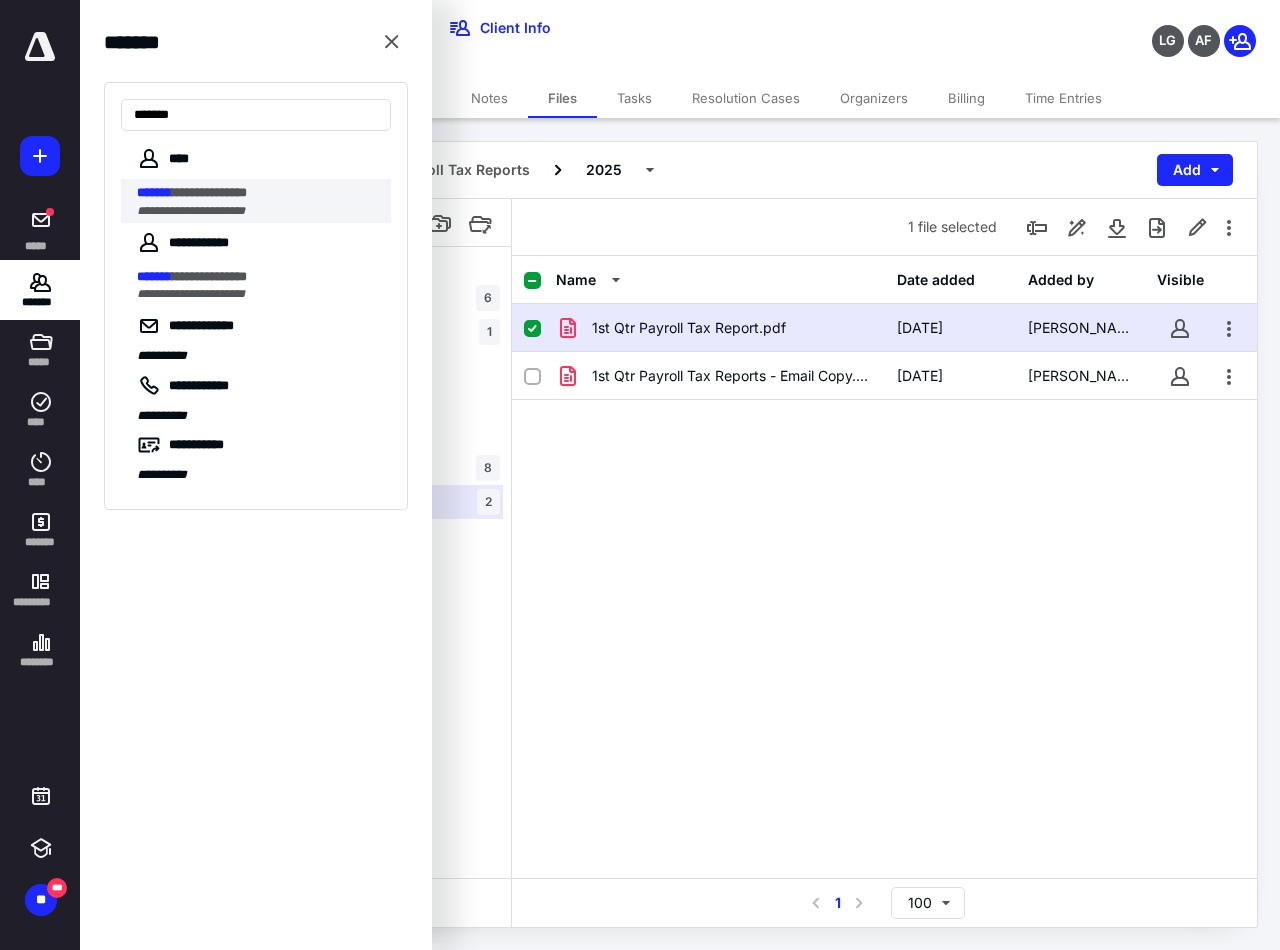 type on "*******" 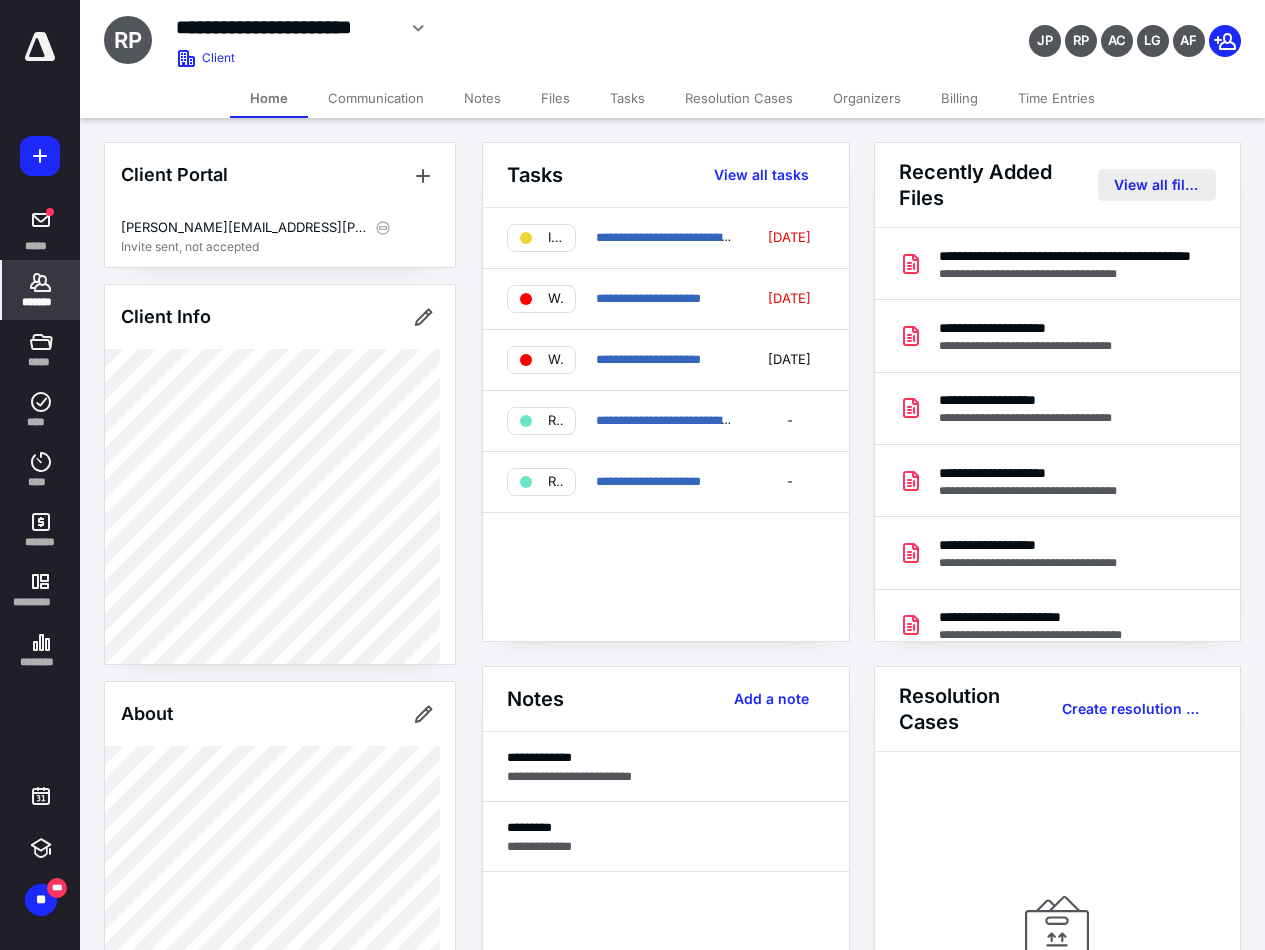 click on "View all files" at bounding box center (1157, 185) 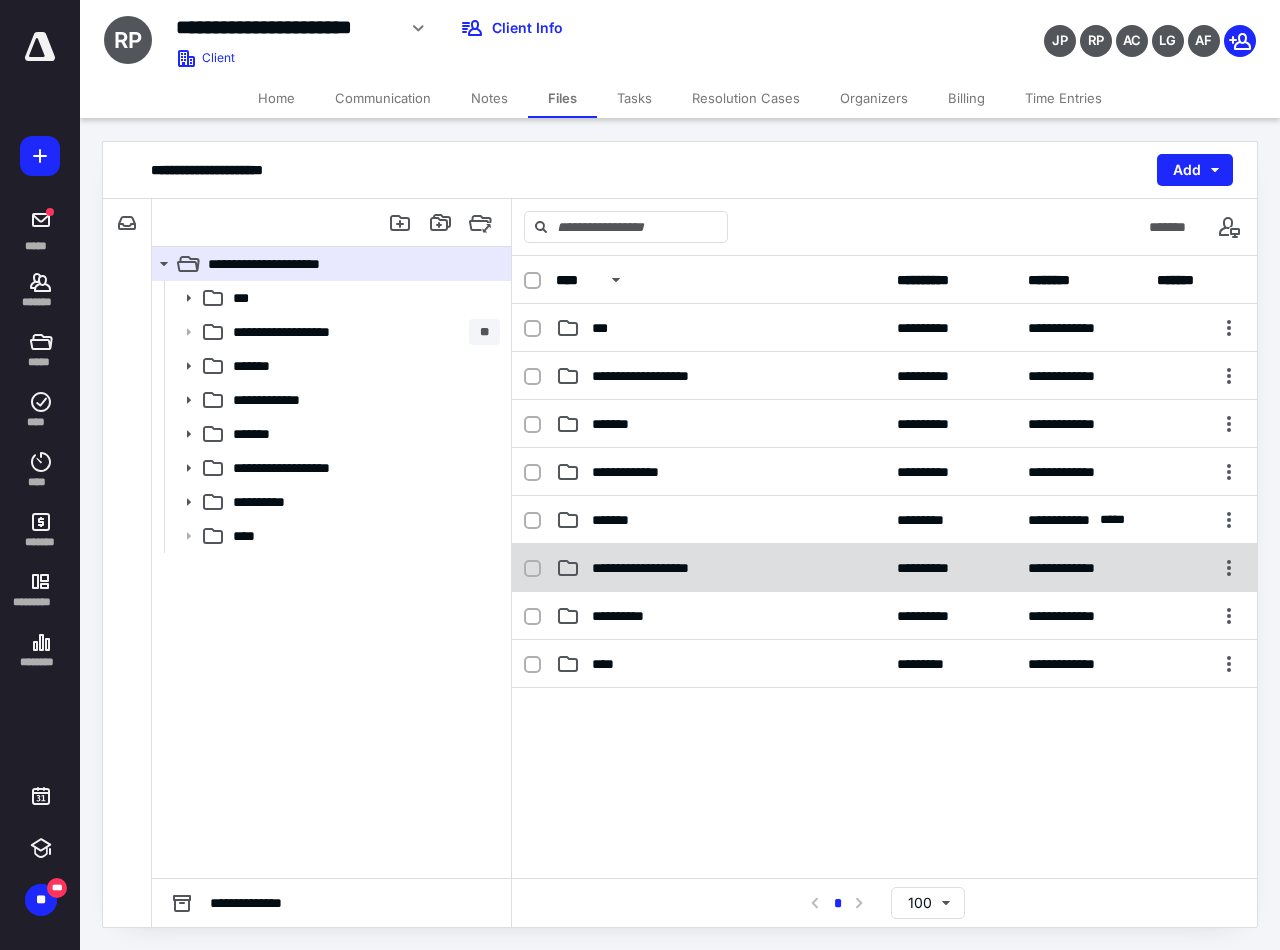 click on "**********" at bounding box center [655, 568] 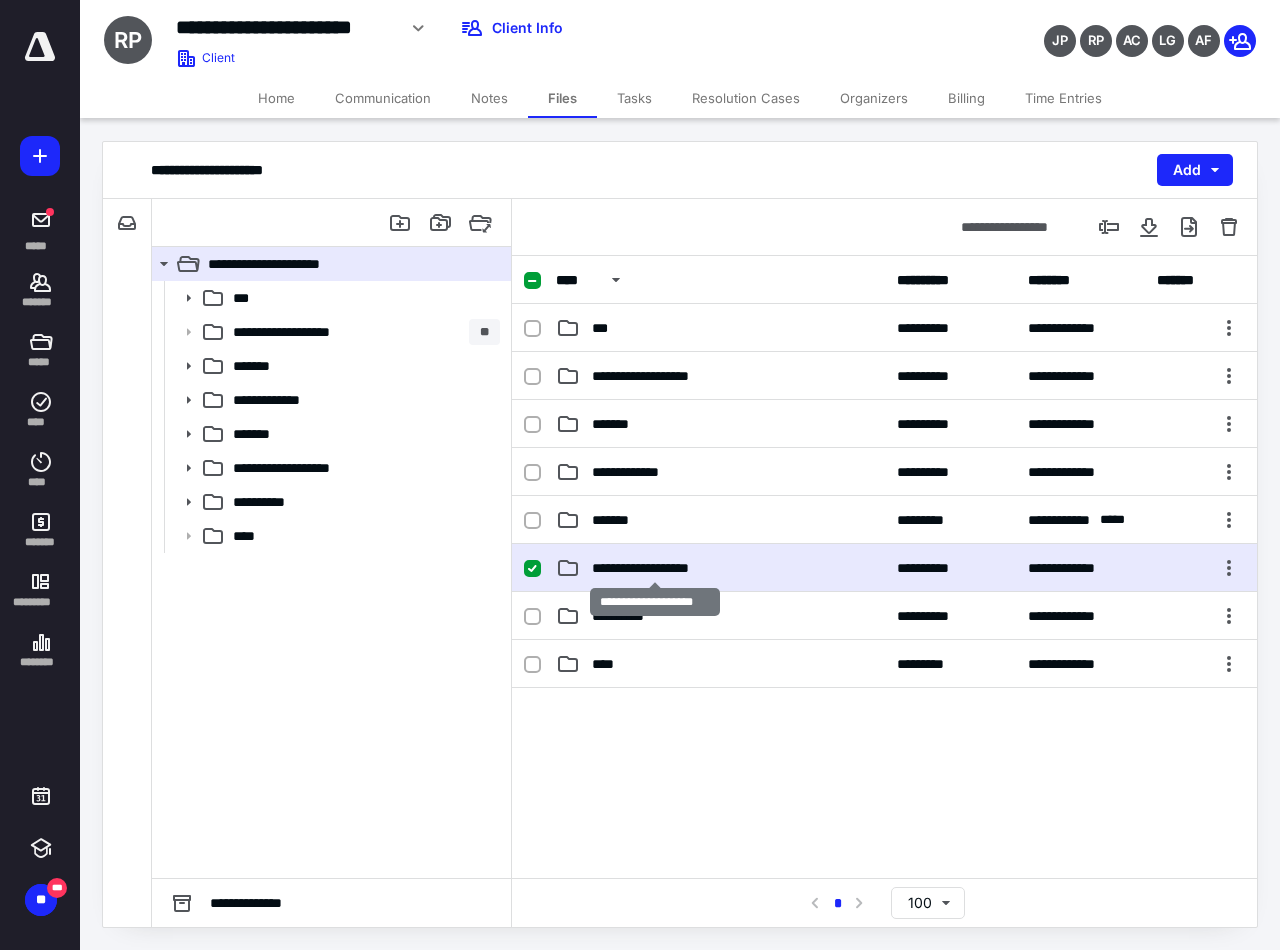 click on "**********" at bounding box center (655, 568) 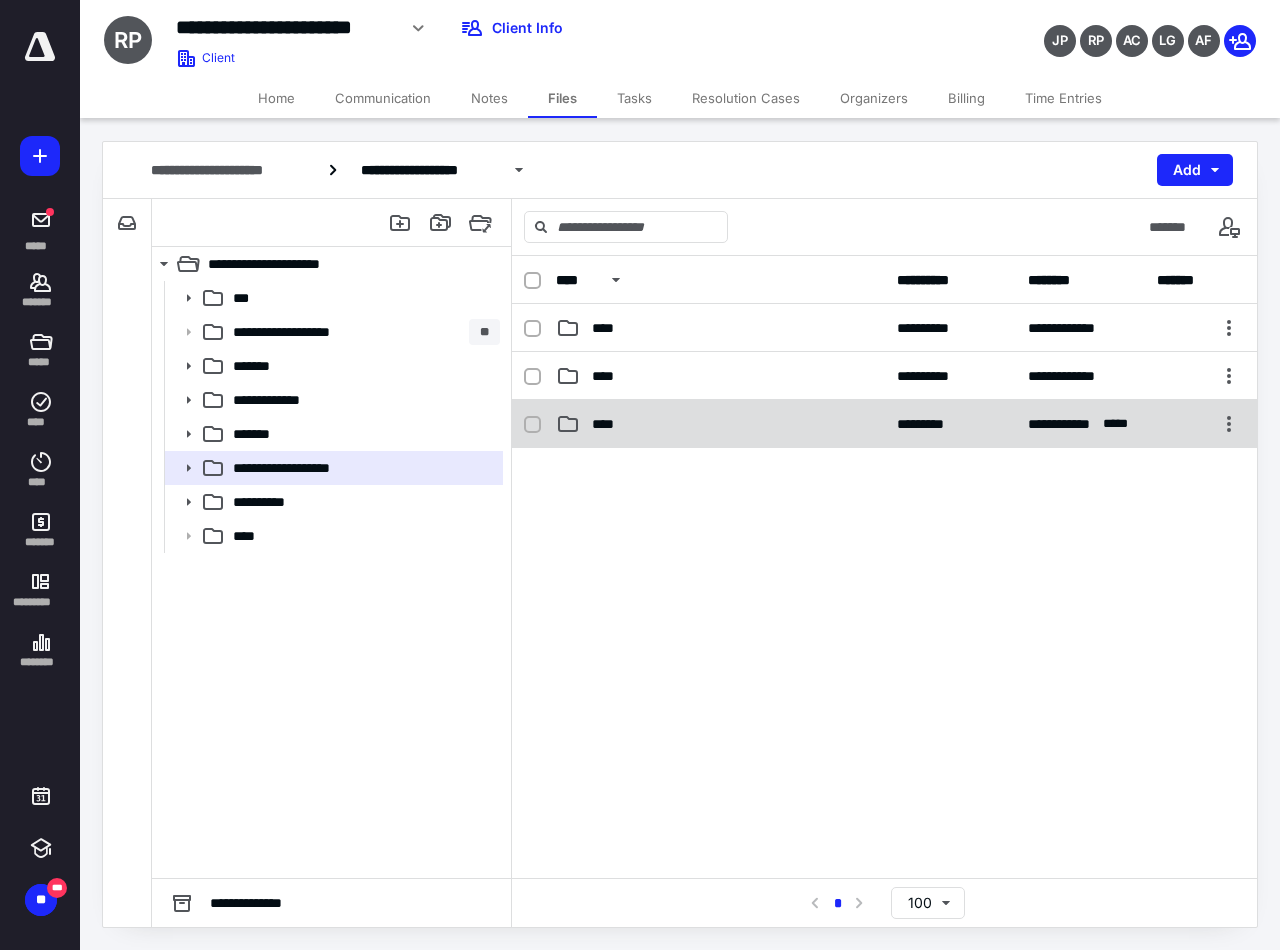 click on "**********" at bounding box center (884, 424) 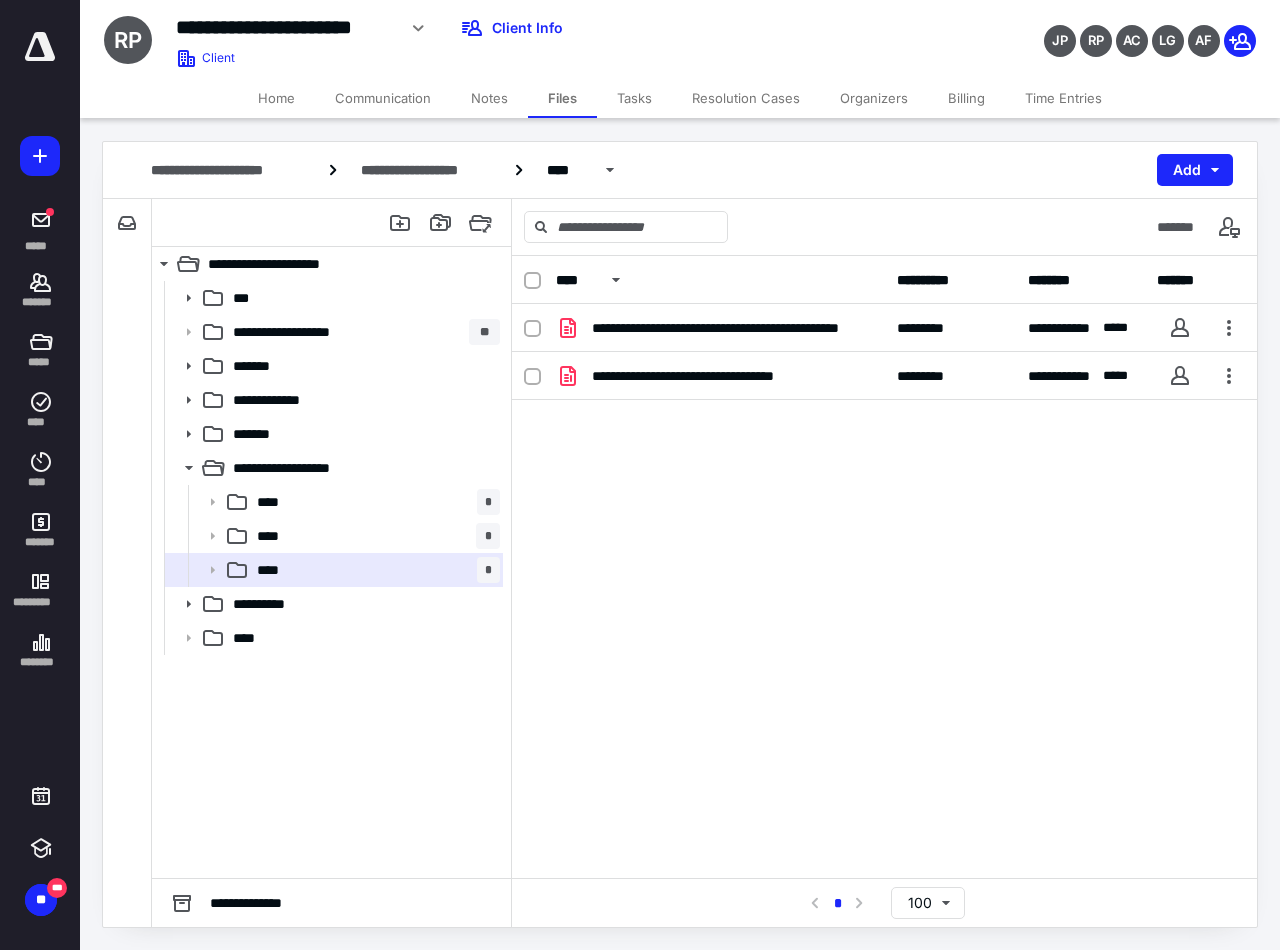 click on "**********" at bounding box center (720, 376) 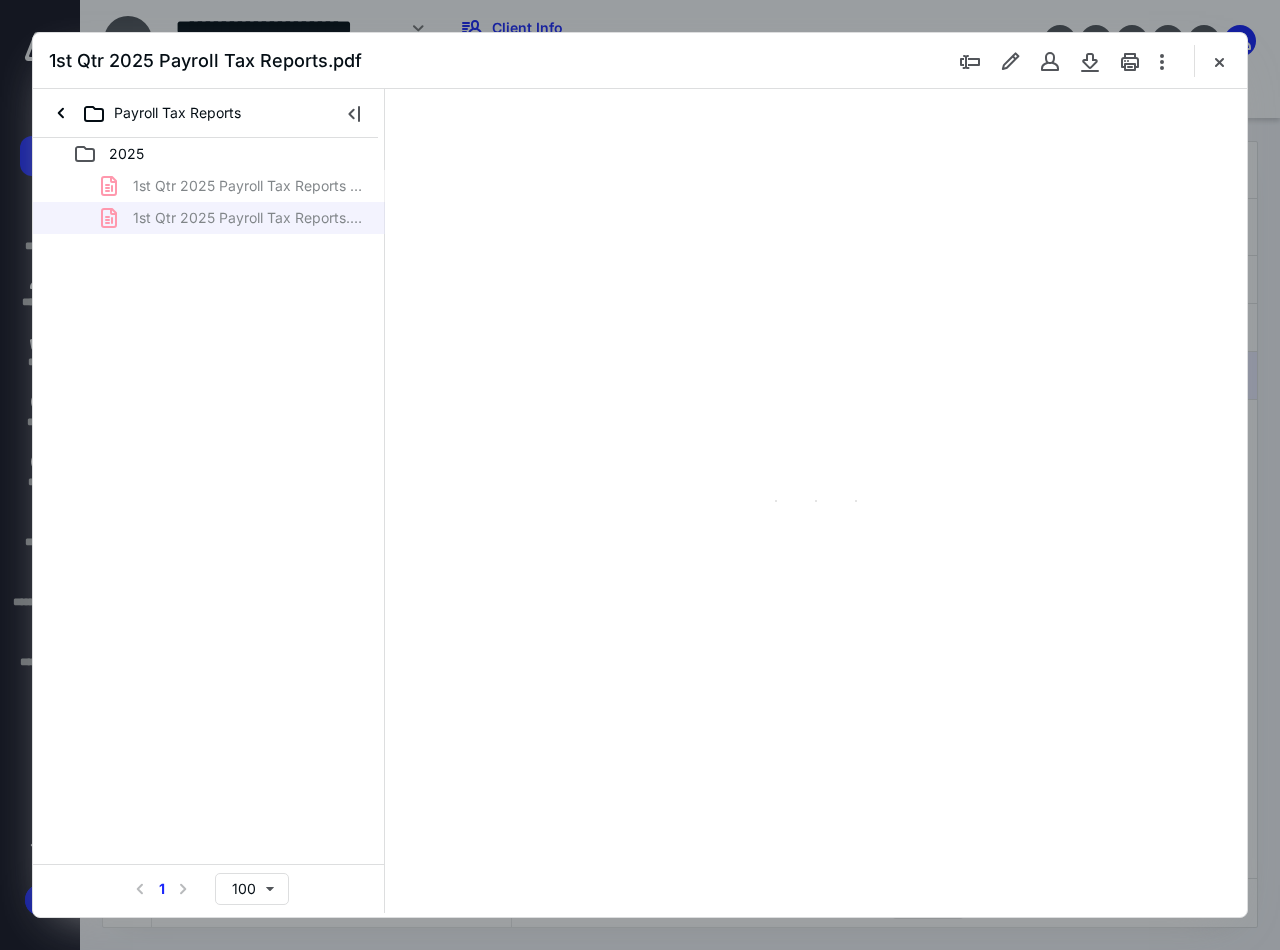 scroll, scrollTop: 0, scrollLeft: 0, axis: both 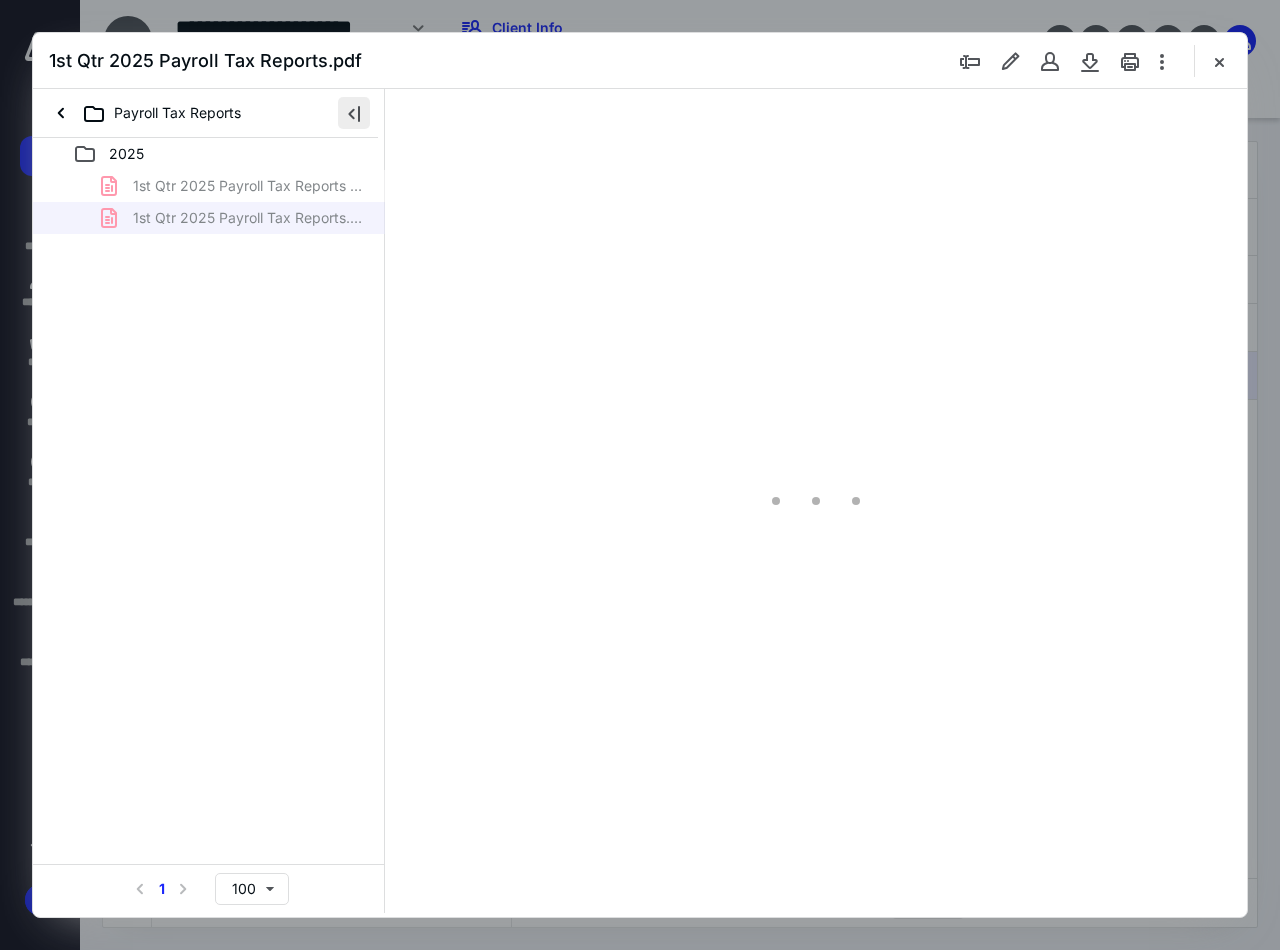 click at bounding box center (354, 113) 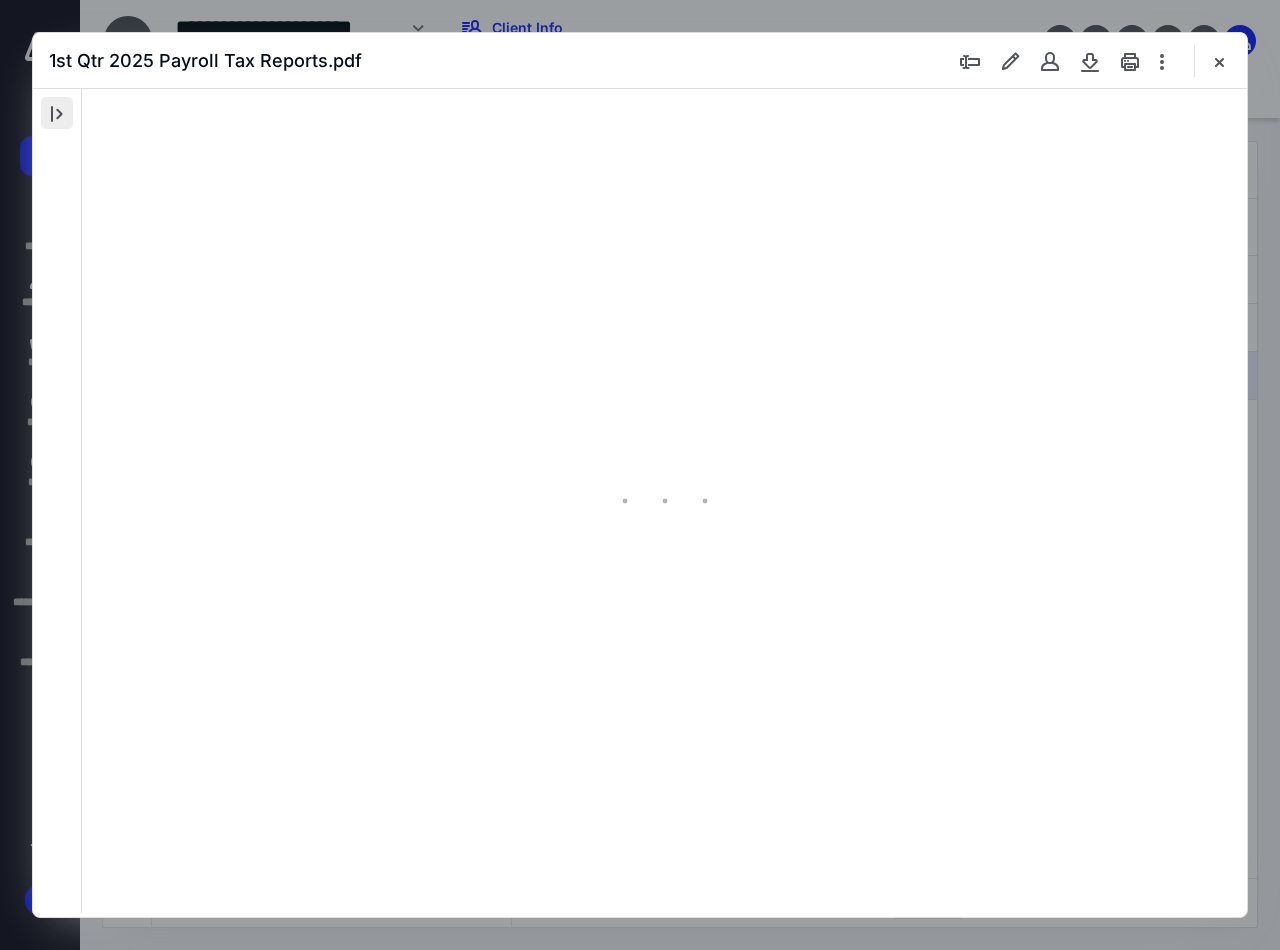 type on "94" 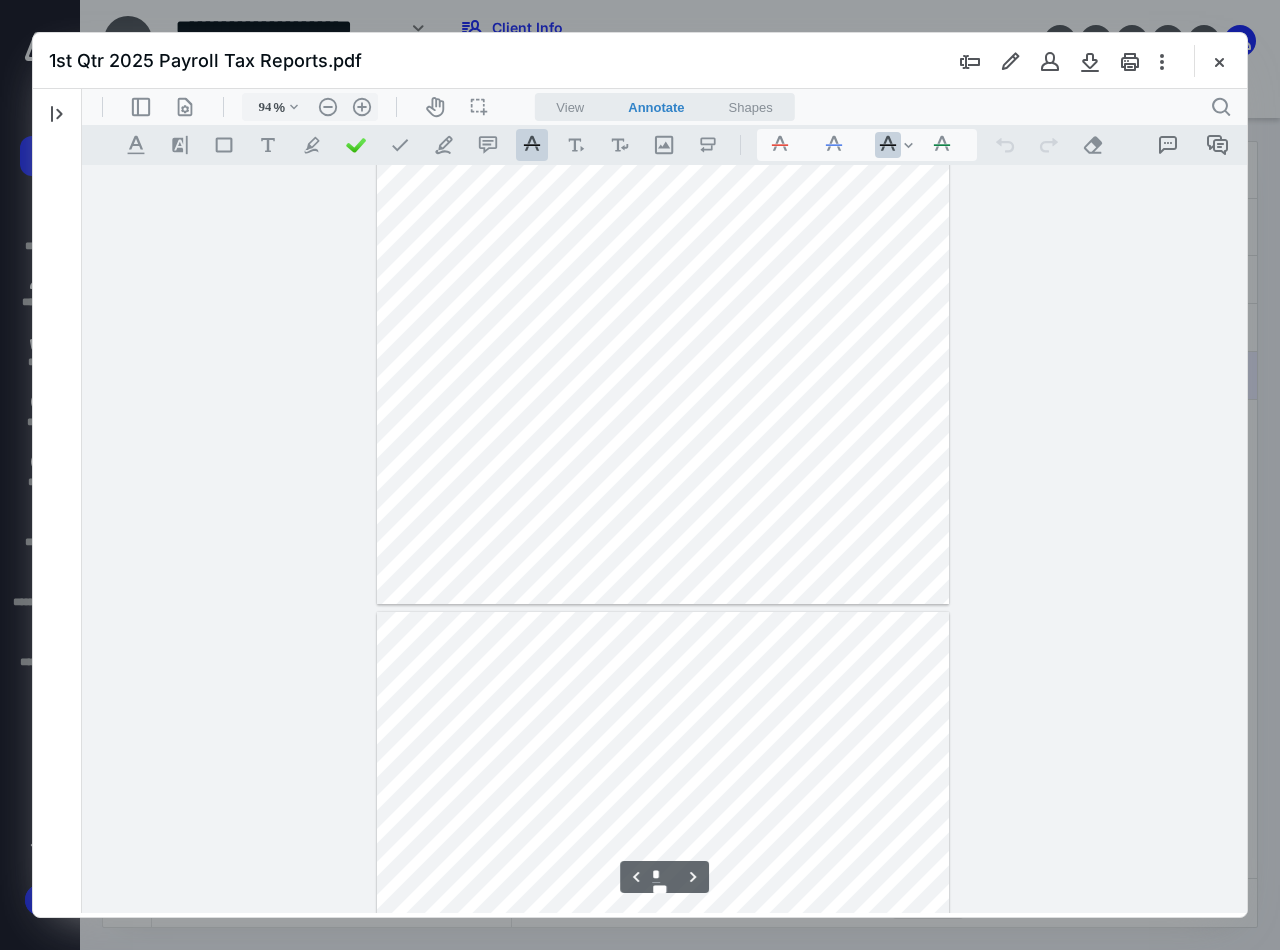 scroll, scrollTop: 1080, scrollLeft: 0, axis: vertical 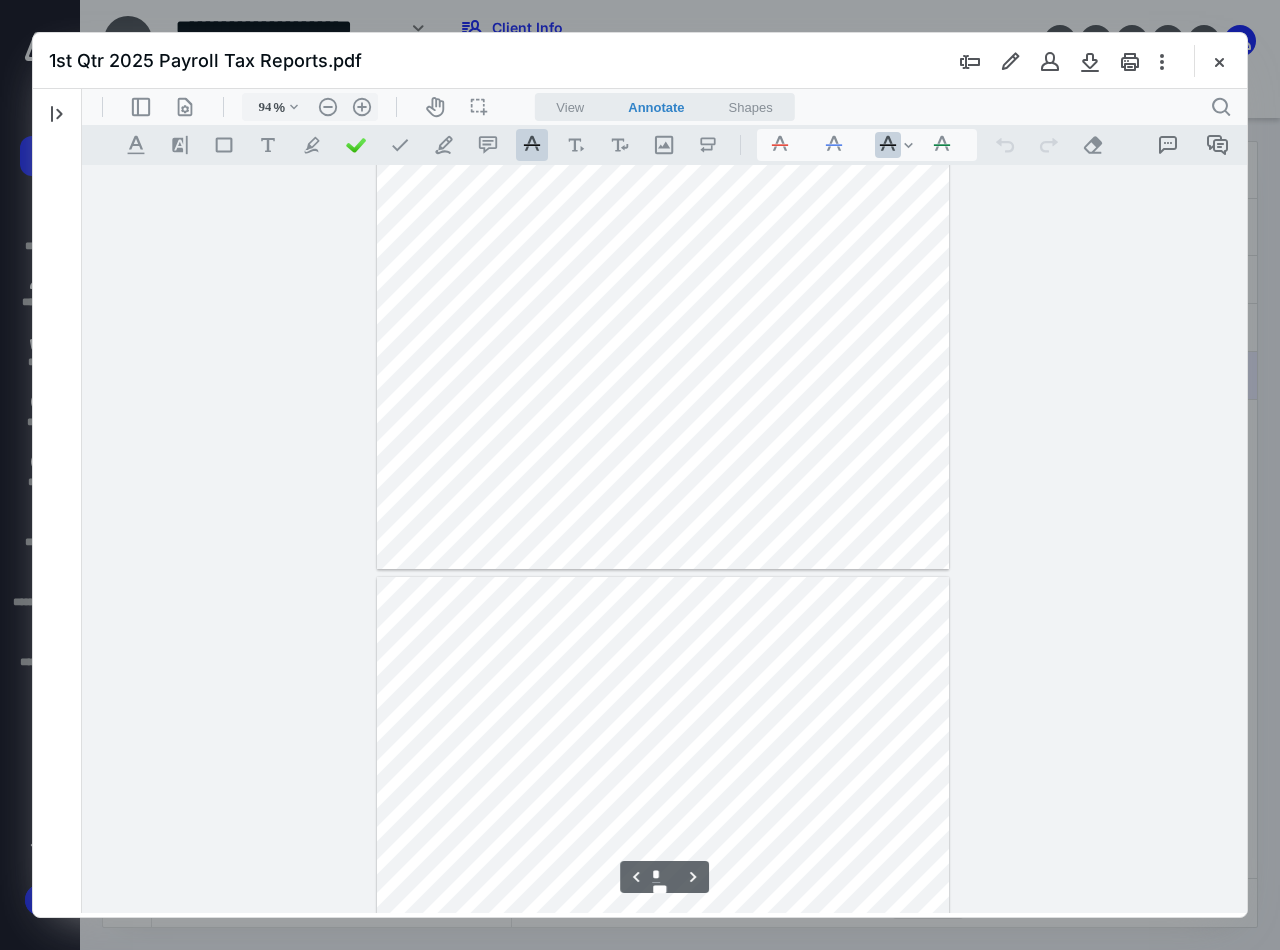 type on "*" 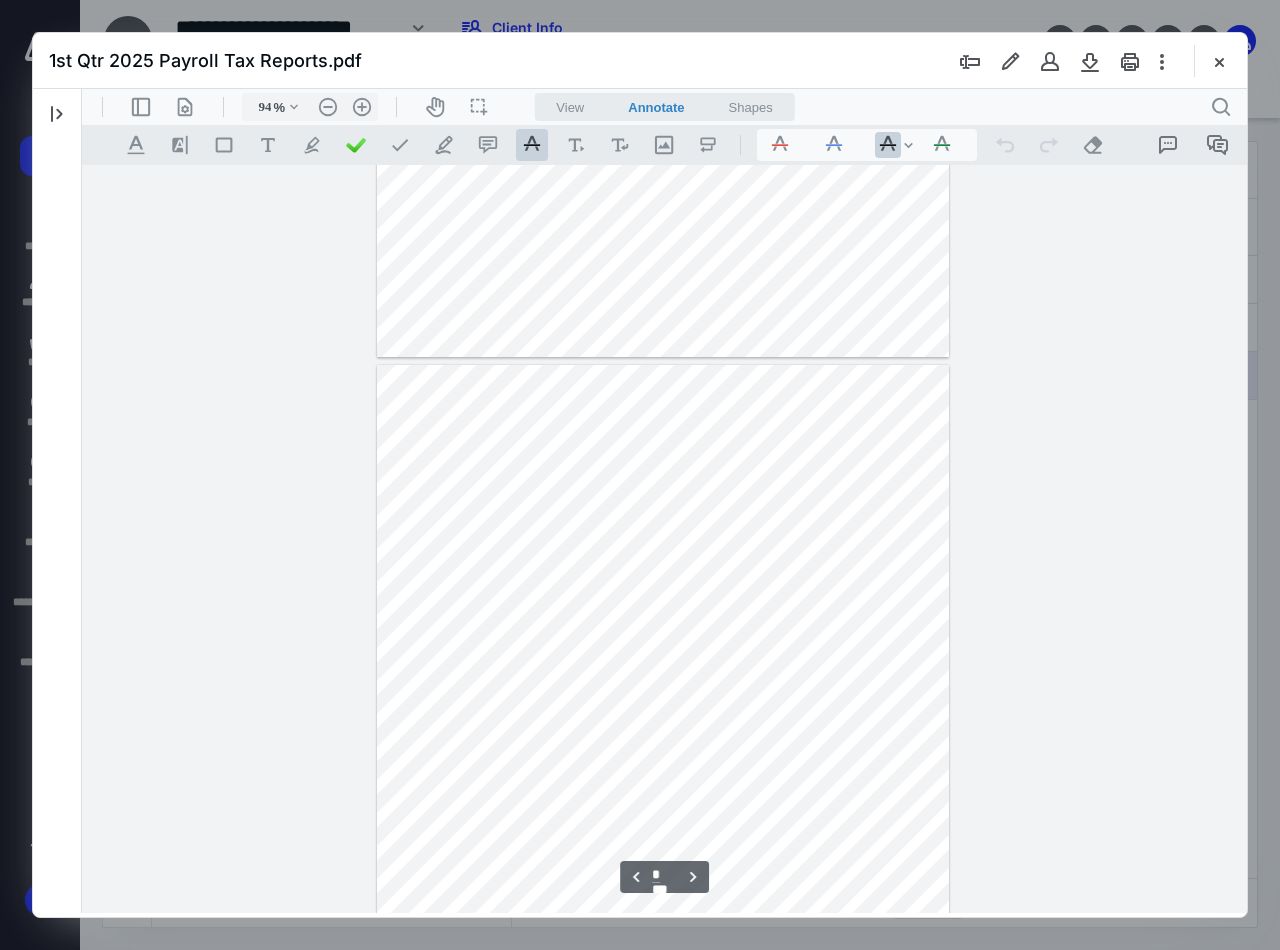 scroll, scrollTop: 4680, scrollLeft: 0, axis: vertical 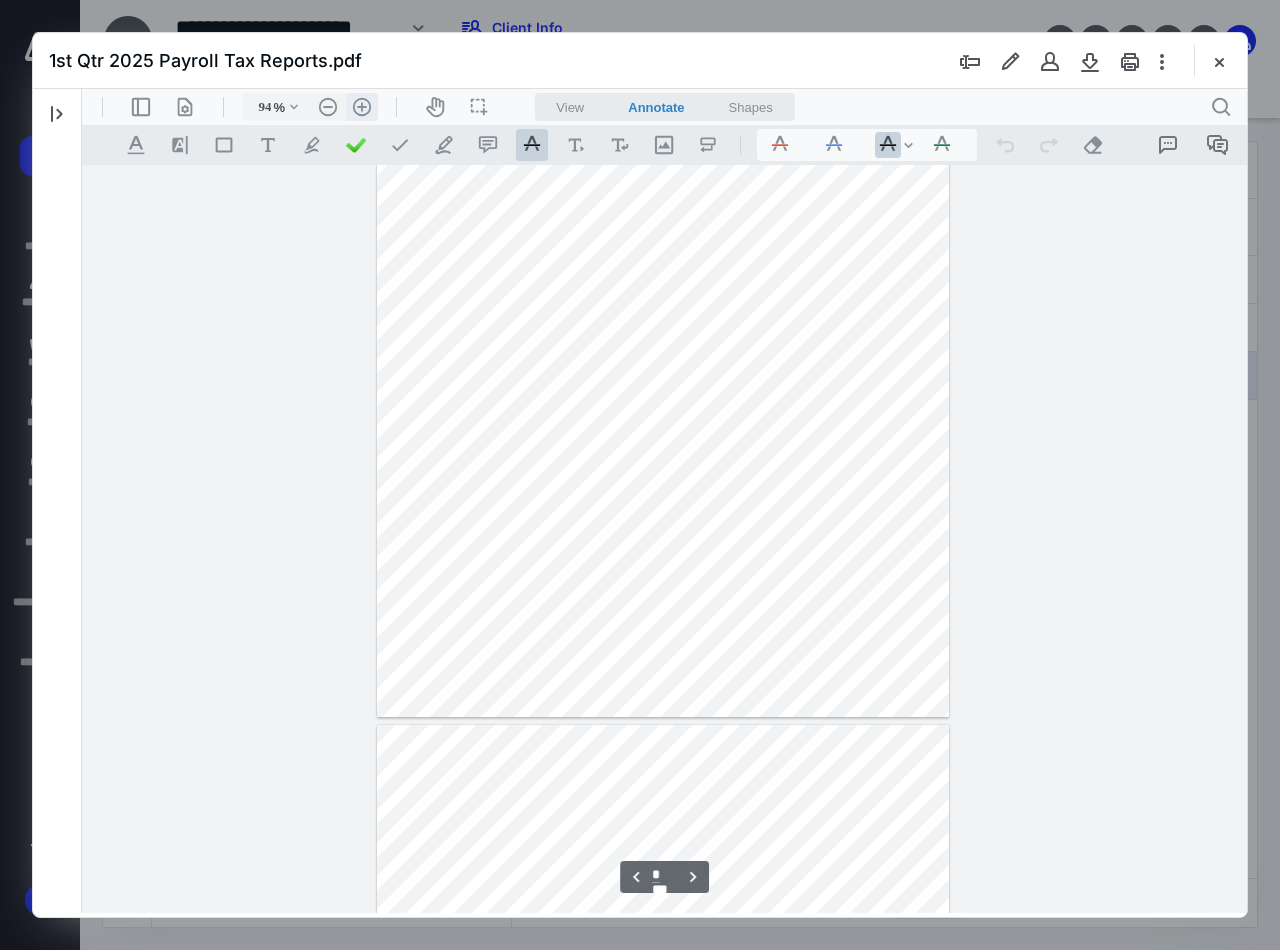 click on ".cls-1{fill:#abb0c4;} icon - header - zoom - in - line" at bounding box center (362, 107) 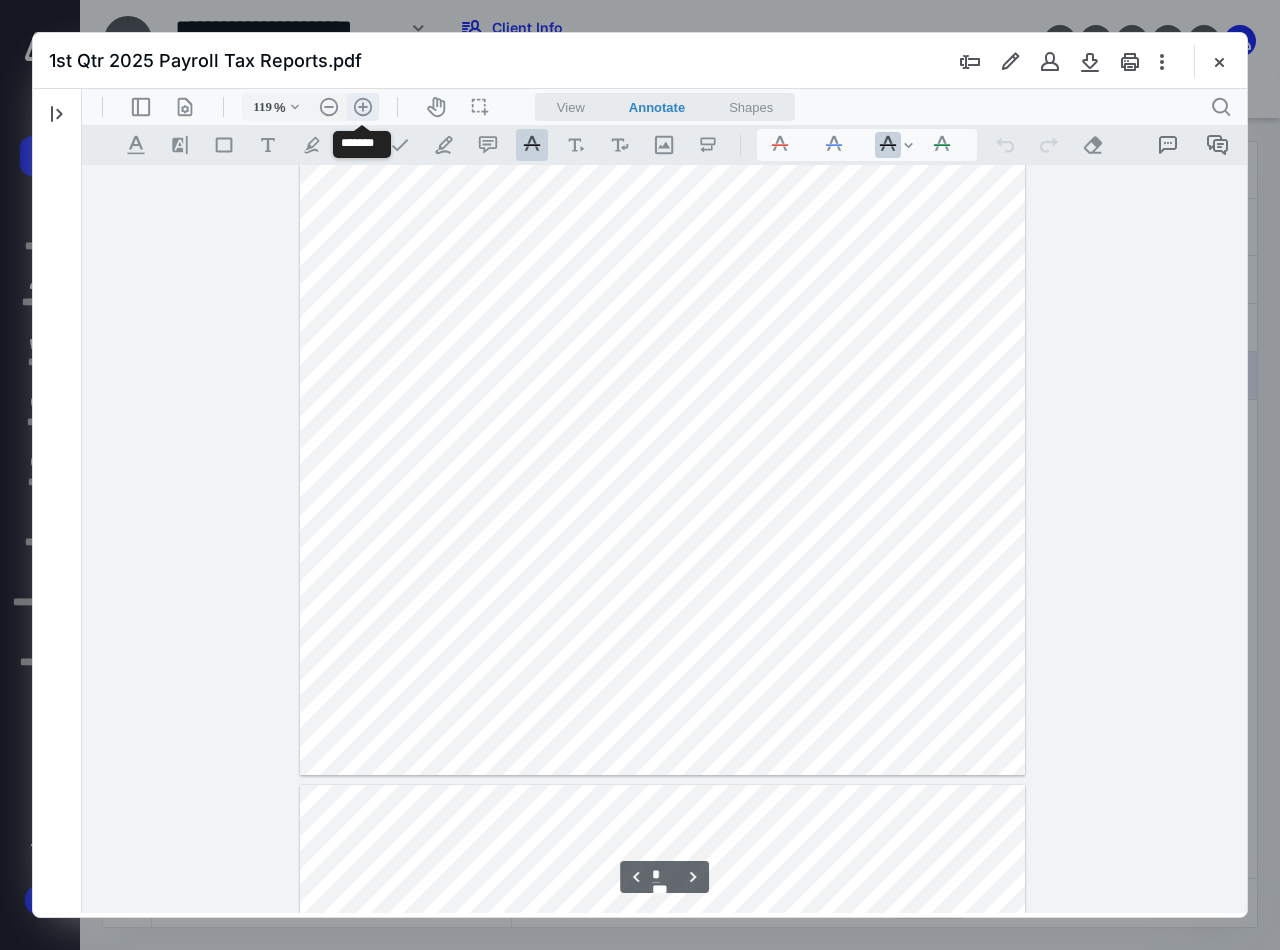 click on ".cls-1{fill:#abb0c4;} icon - header - zoom - in - line" at bounding box center (363, 107) 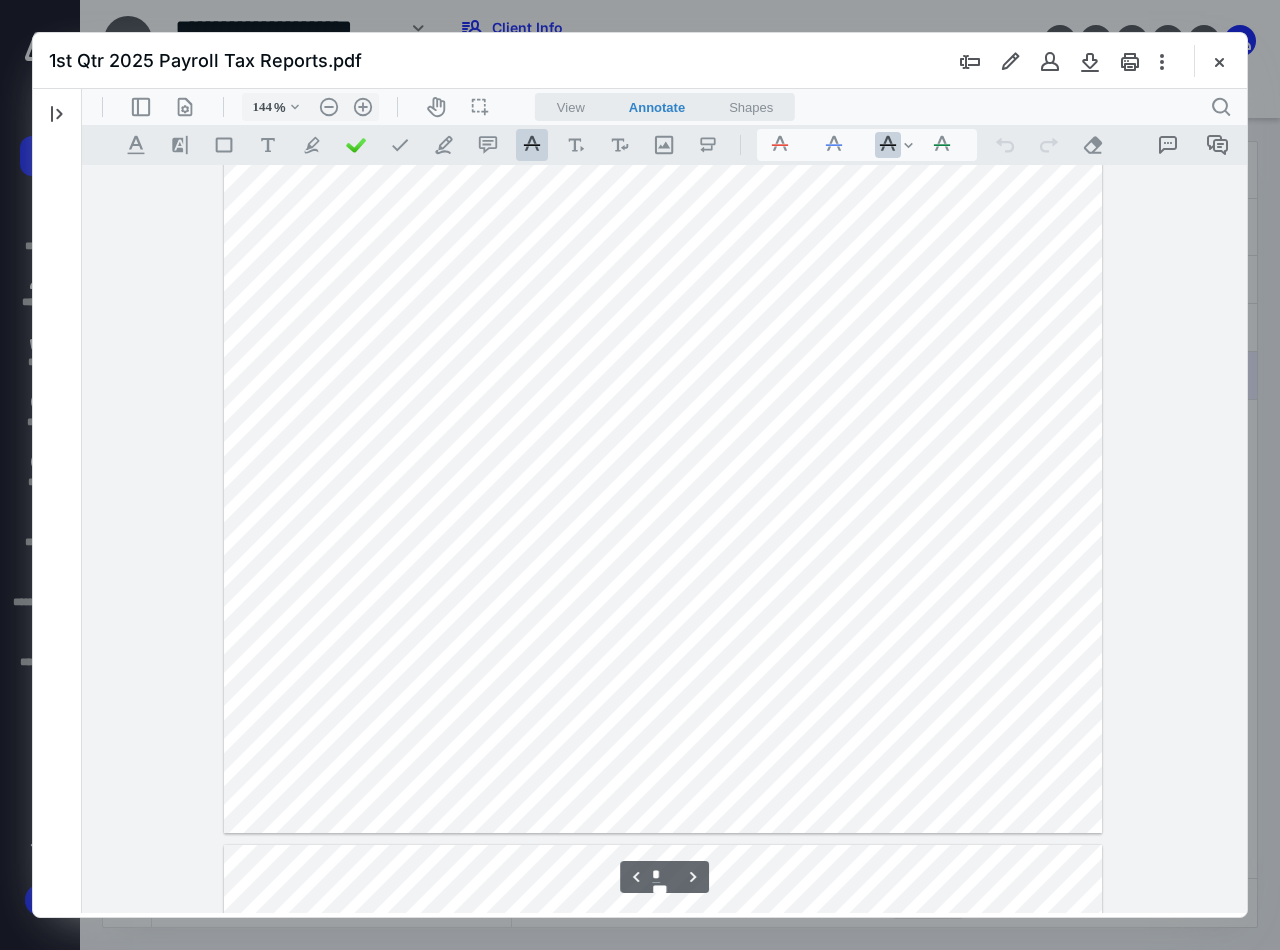 type on "*" 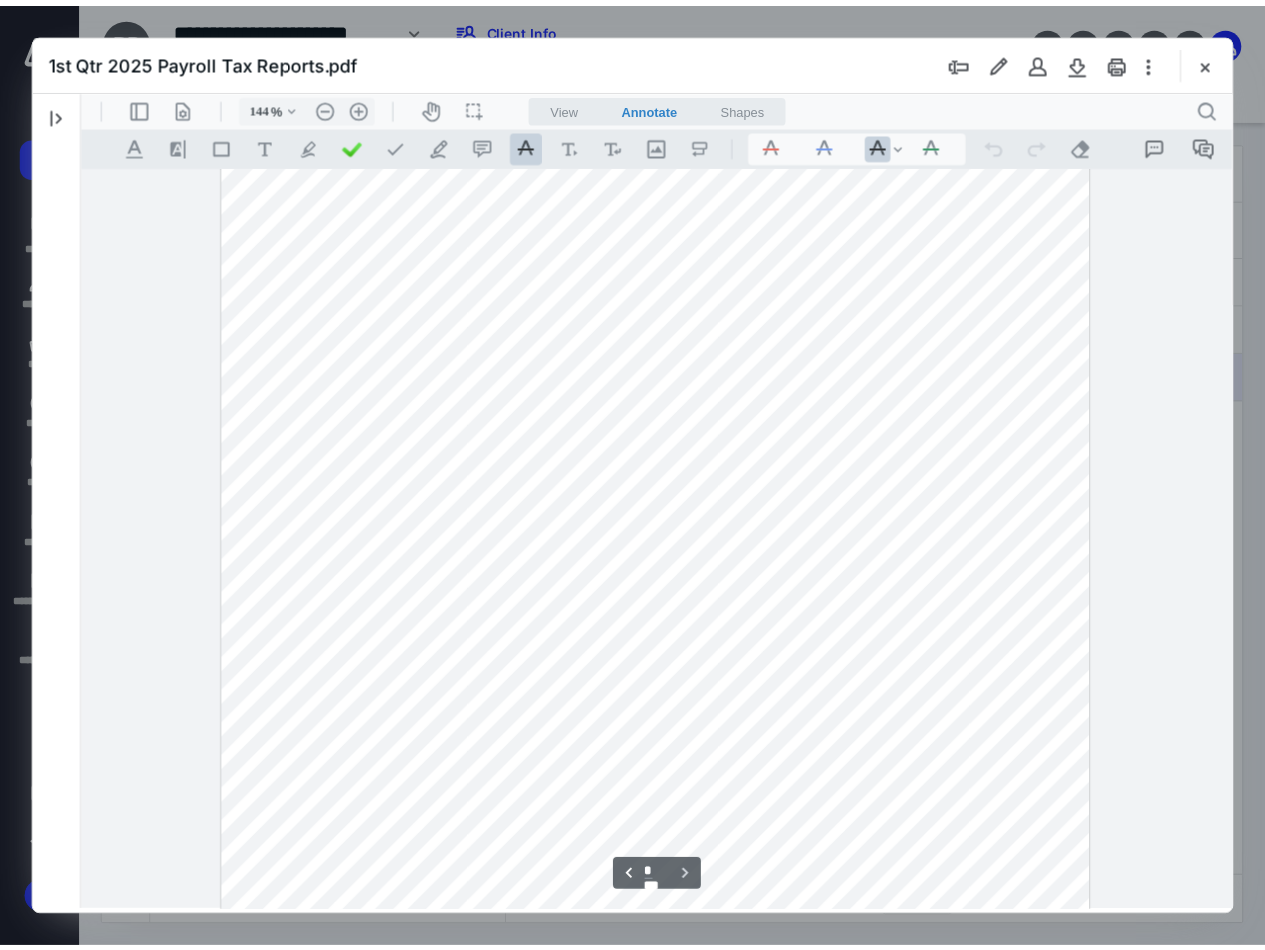 scroll, scrollTop: 8436, scrollLeft: 0, axis: vertical 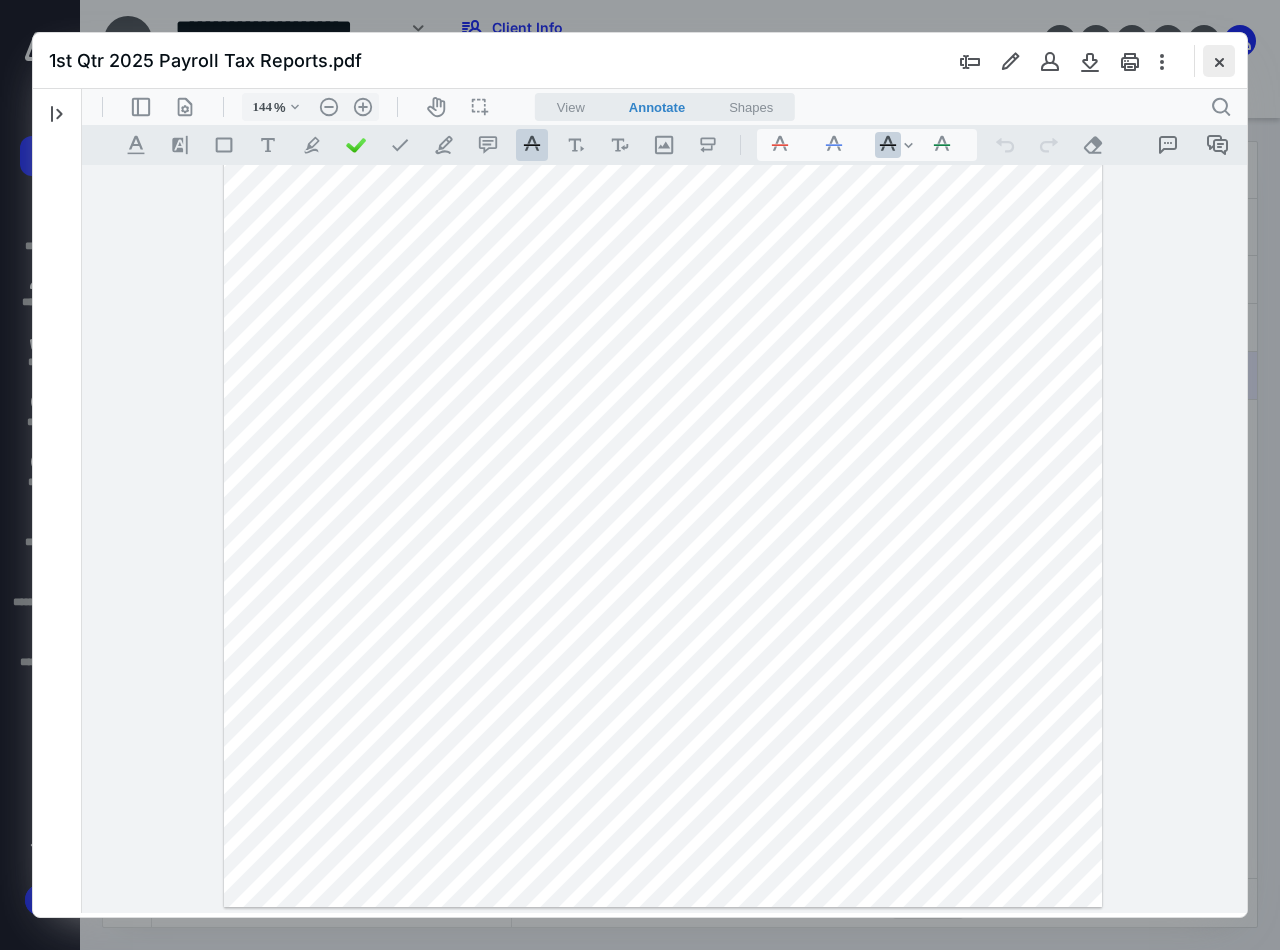 click at bounding box center (1219, 61) 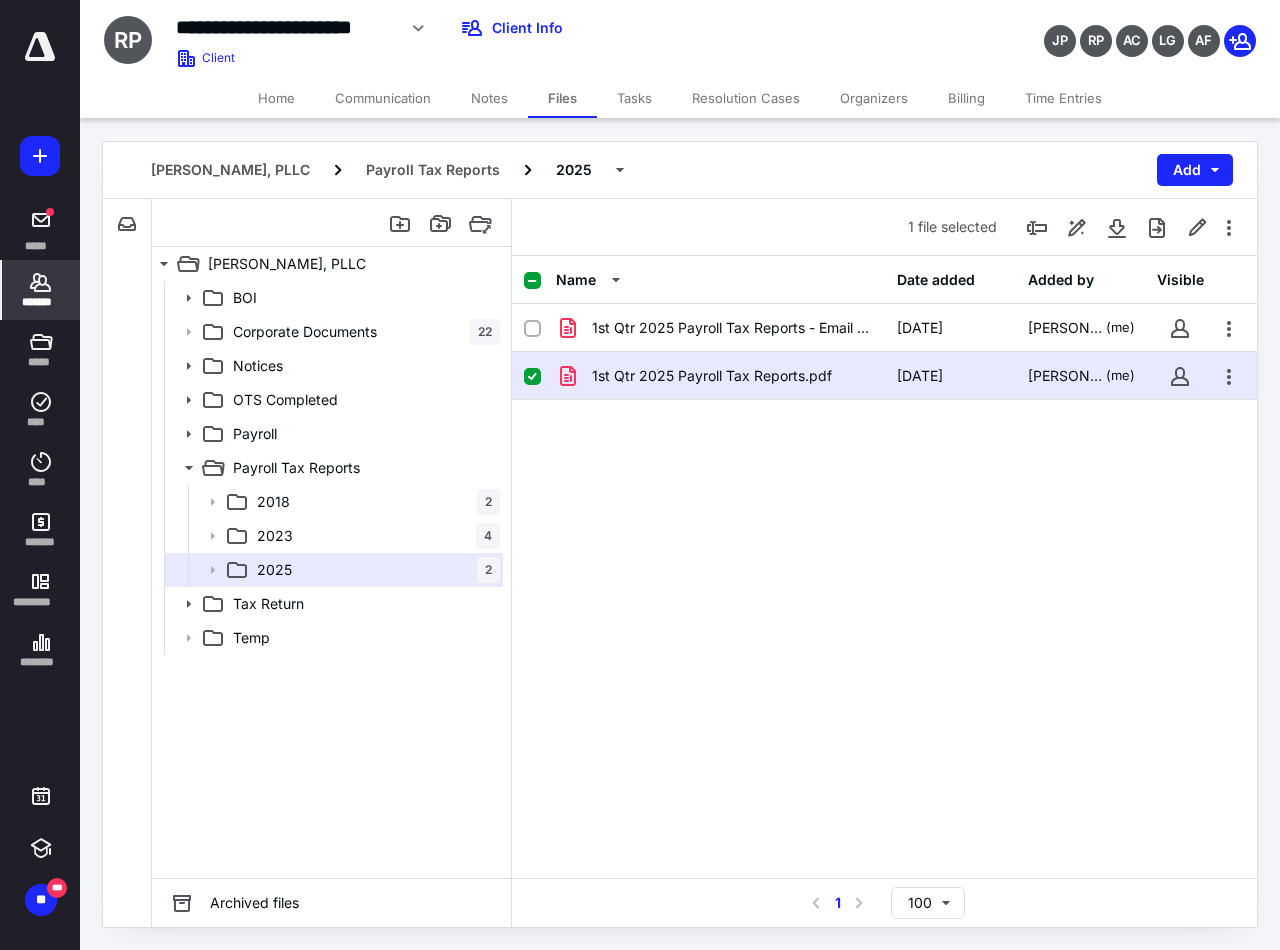 click on "*******" at bounding box center (41, 302) 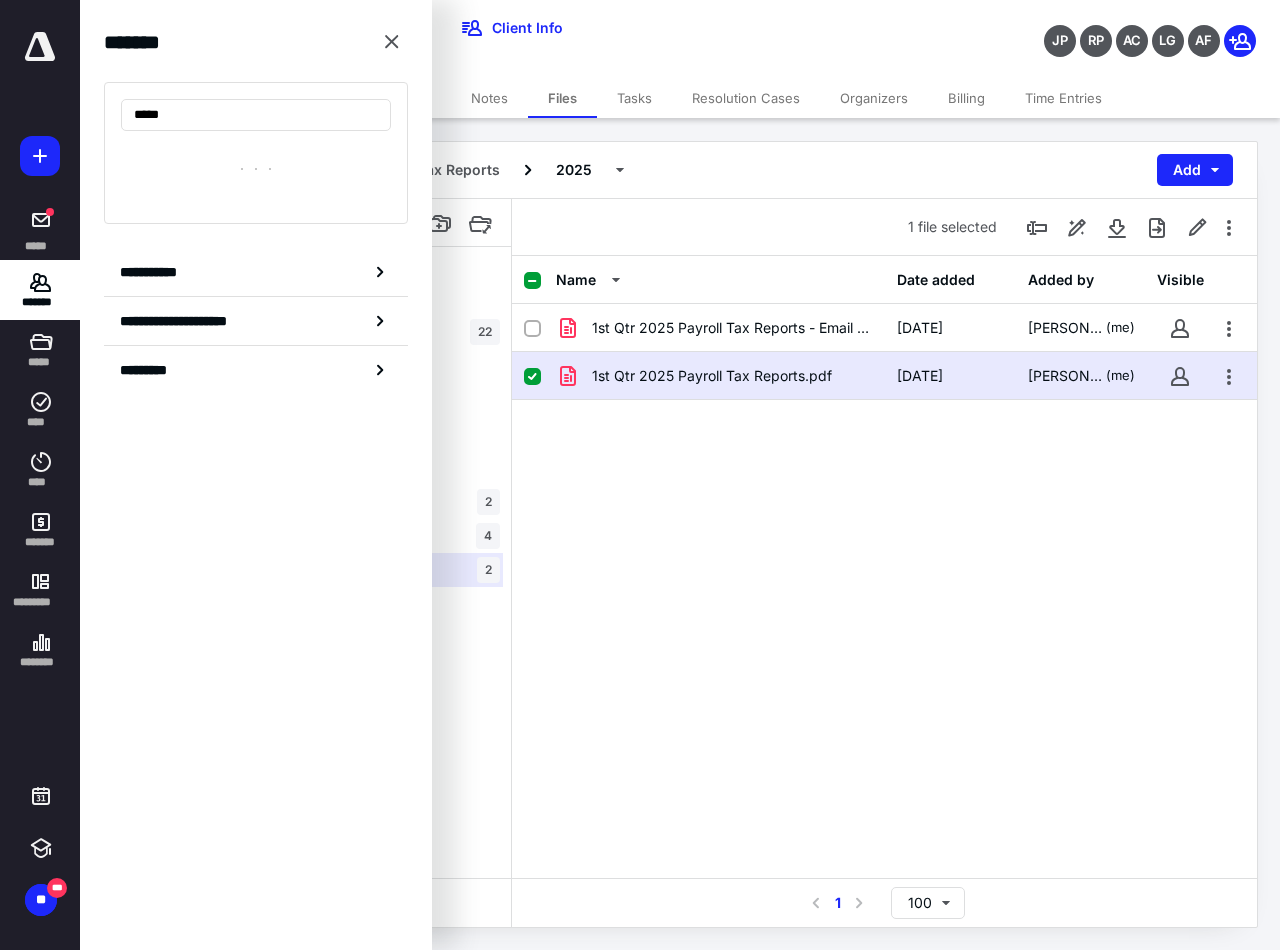 type on "*****" 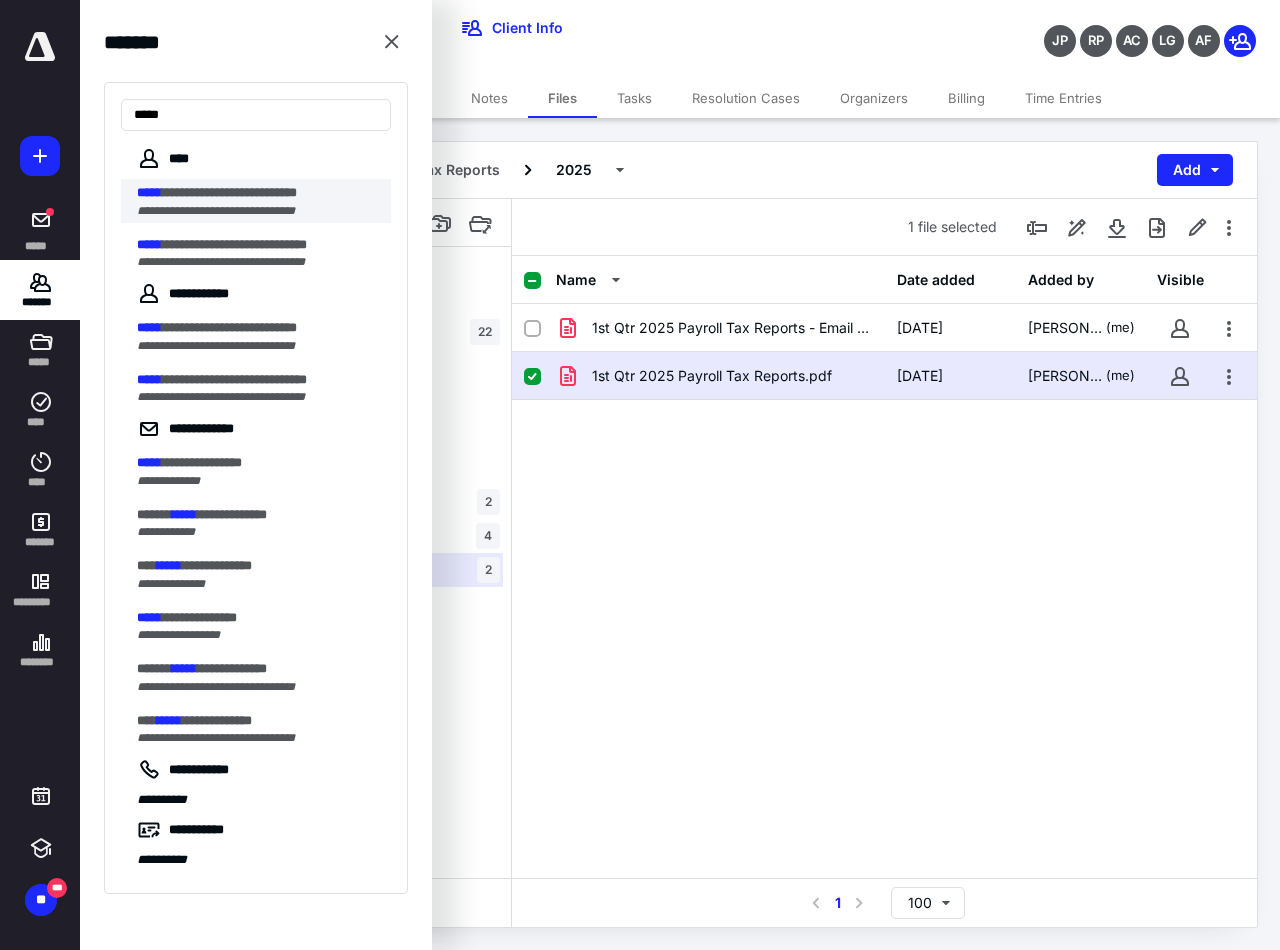 click on "**********" at bounding box center (216, 211) 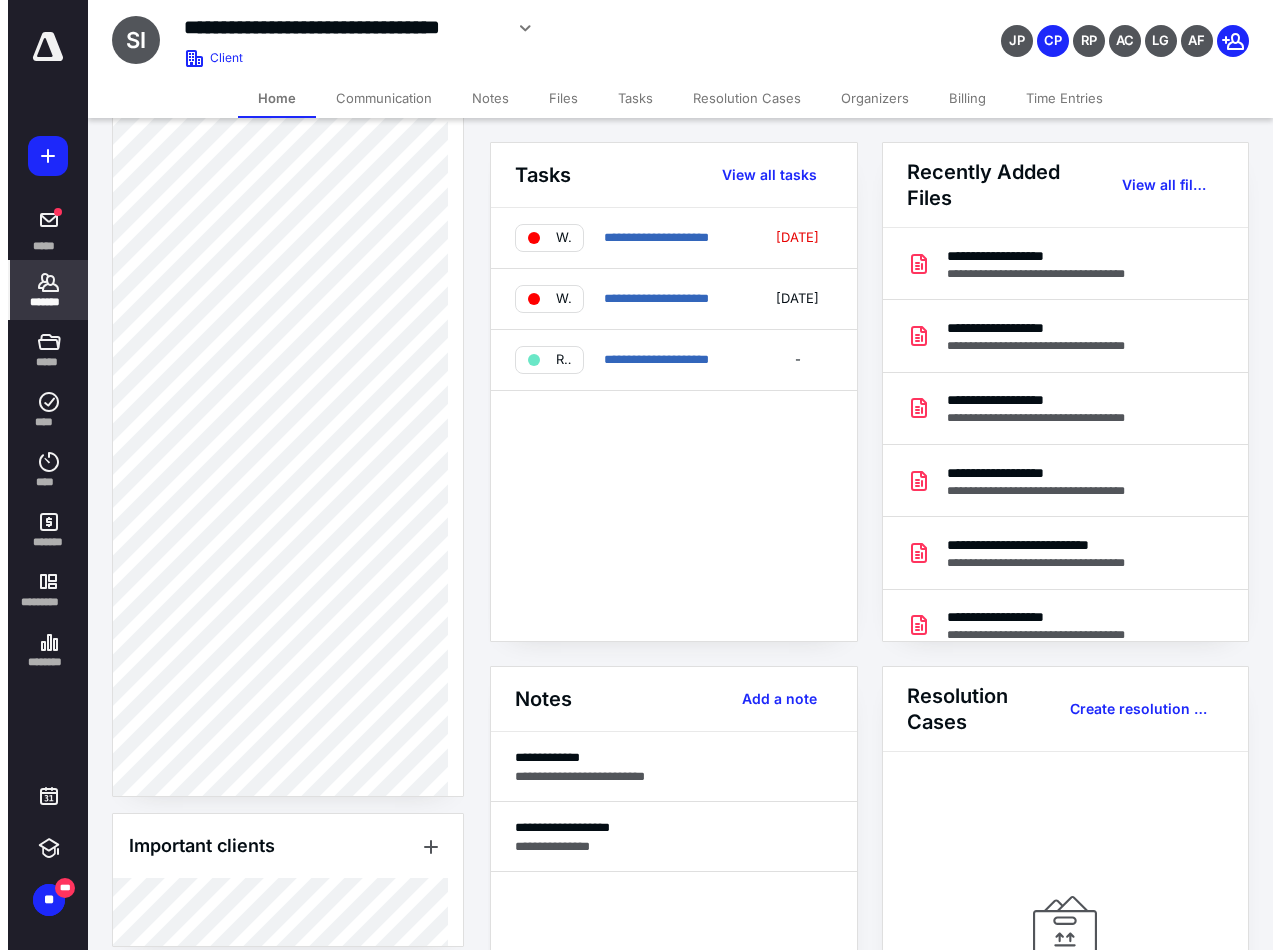 scroll, scrollTop: 1294, scrollLeft: 0, axis: vertical 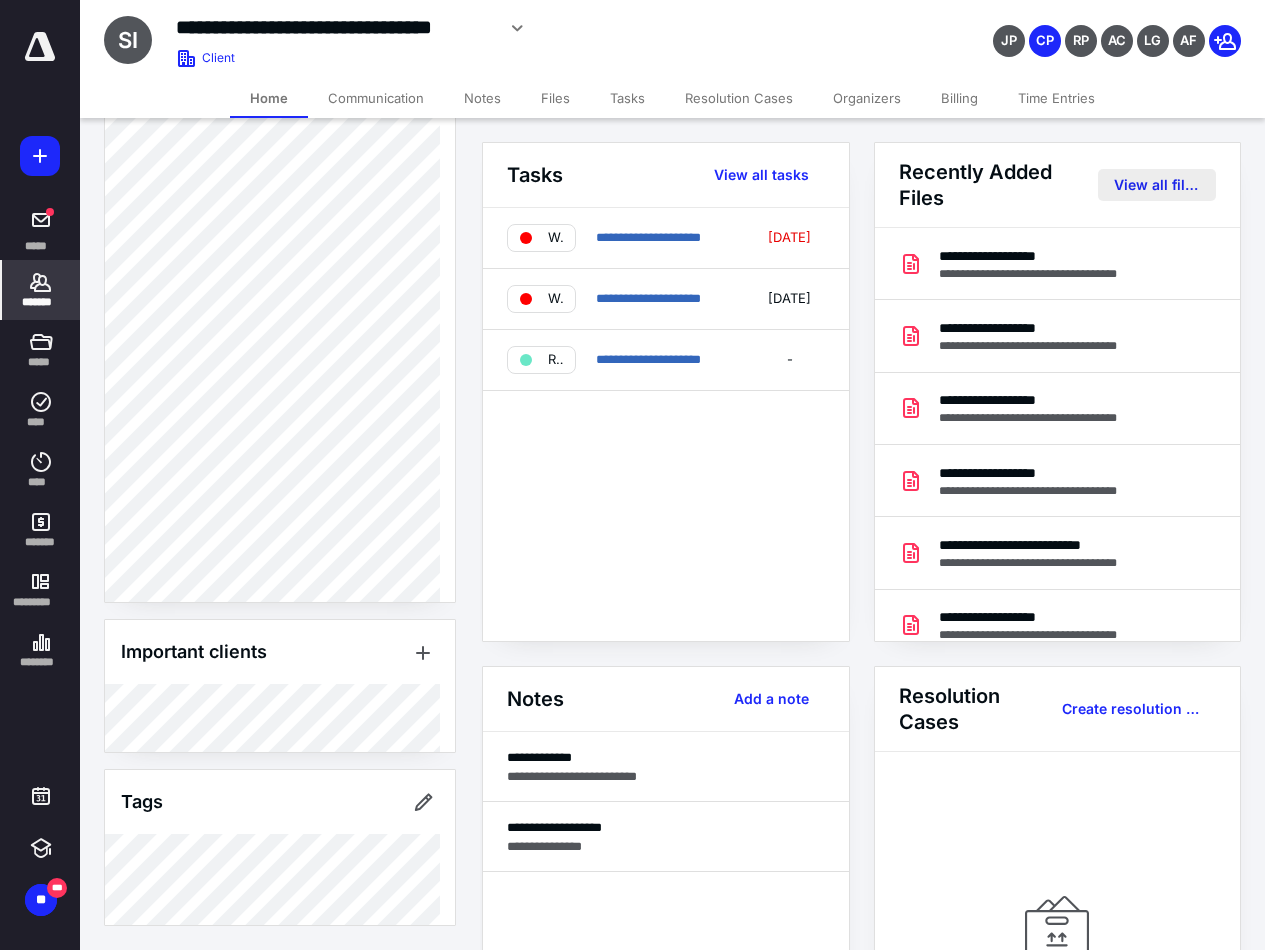 click on "View all files" at bounding box center [1157, 185] 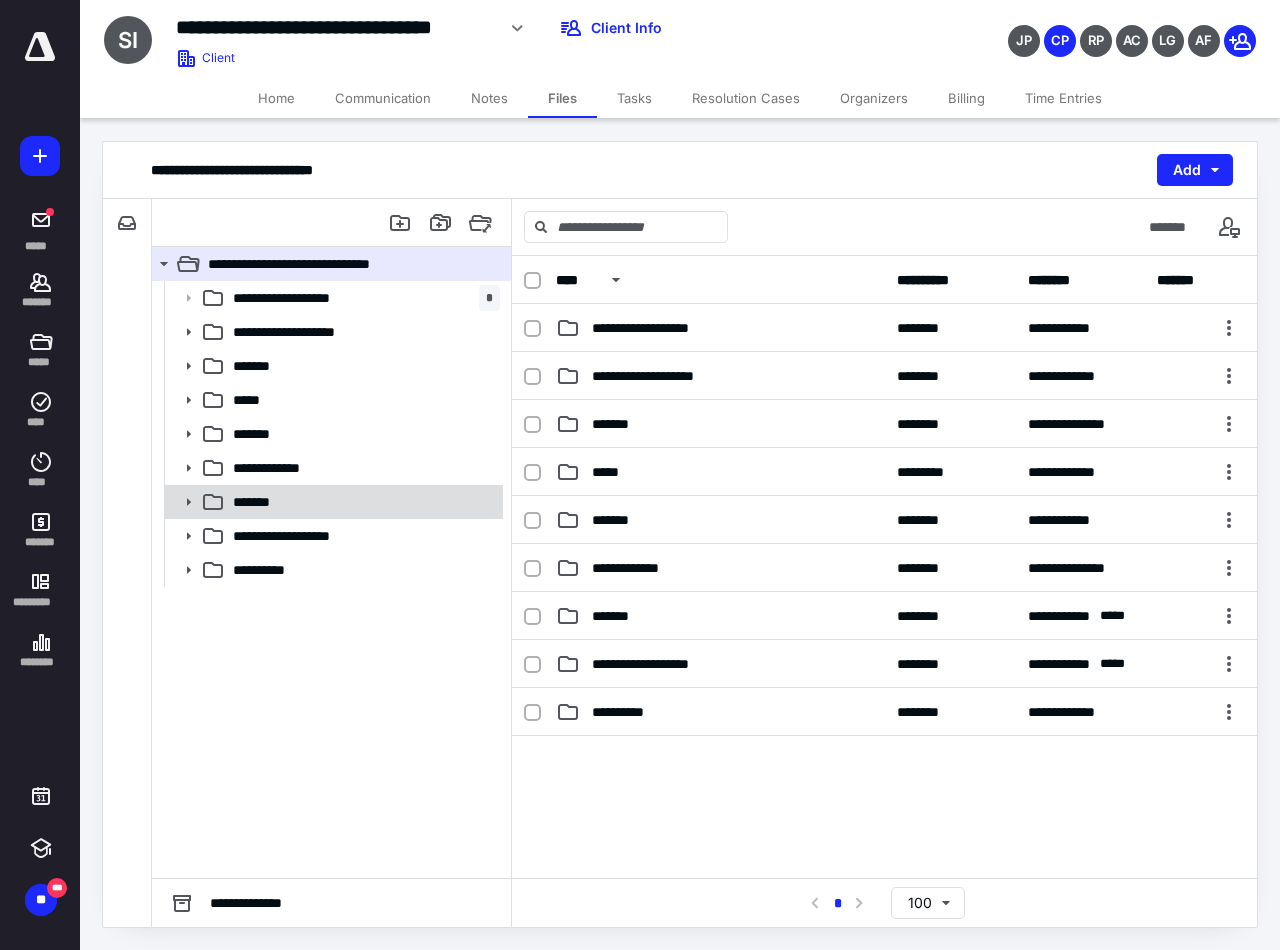 click on "*******" at bounding box center [255, 502] 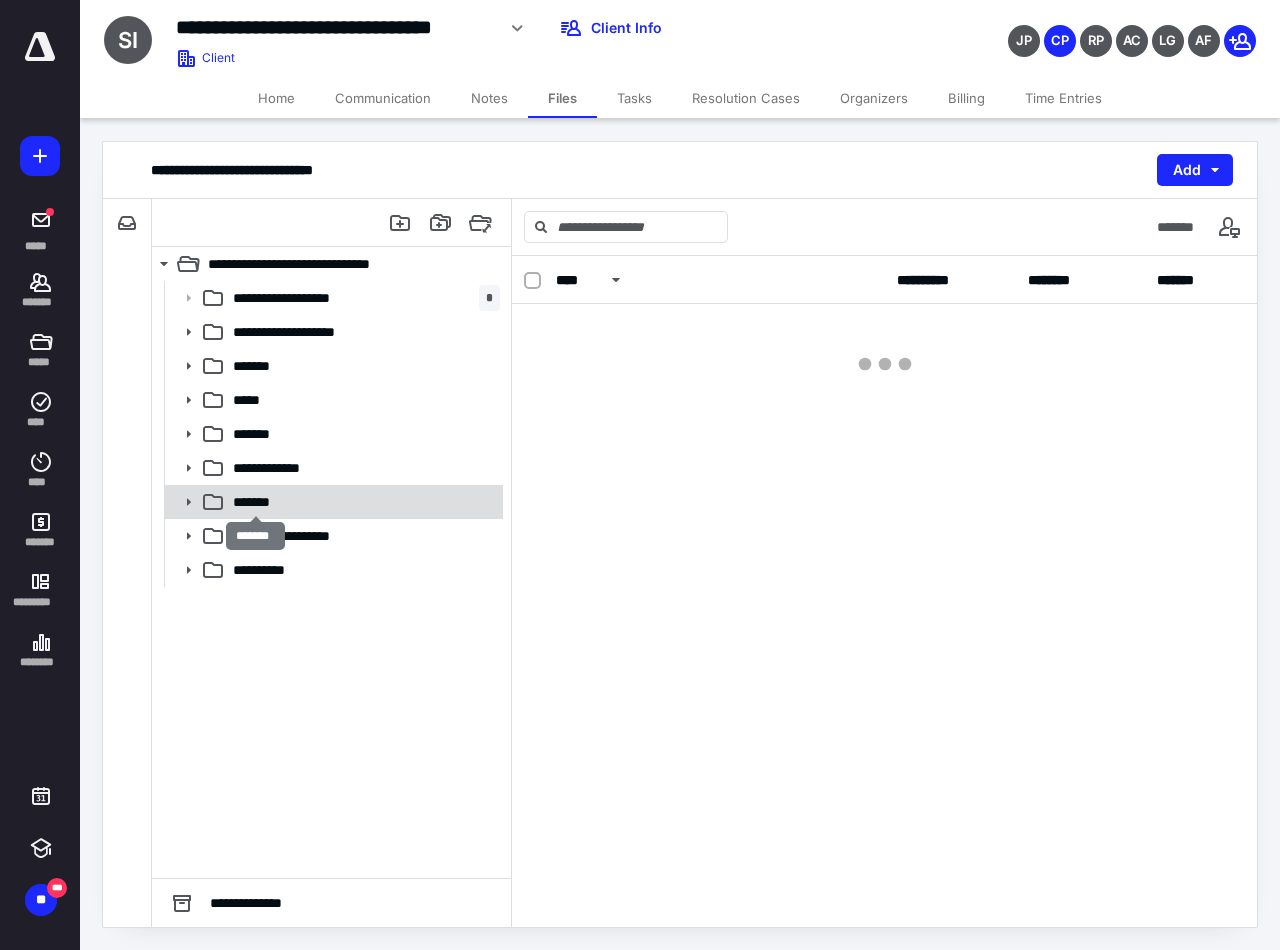 click on "*******" at bounding box center (255, 502) 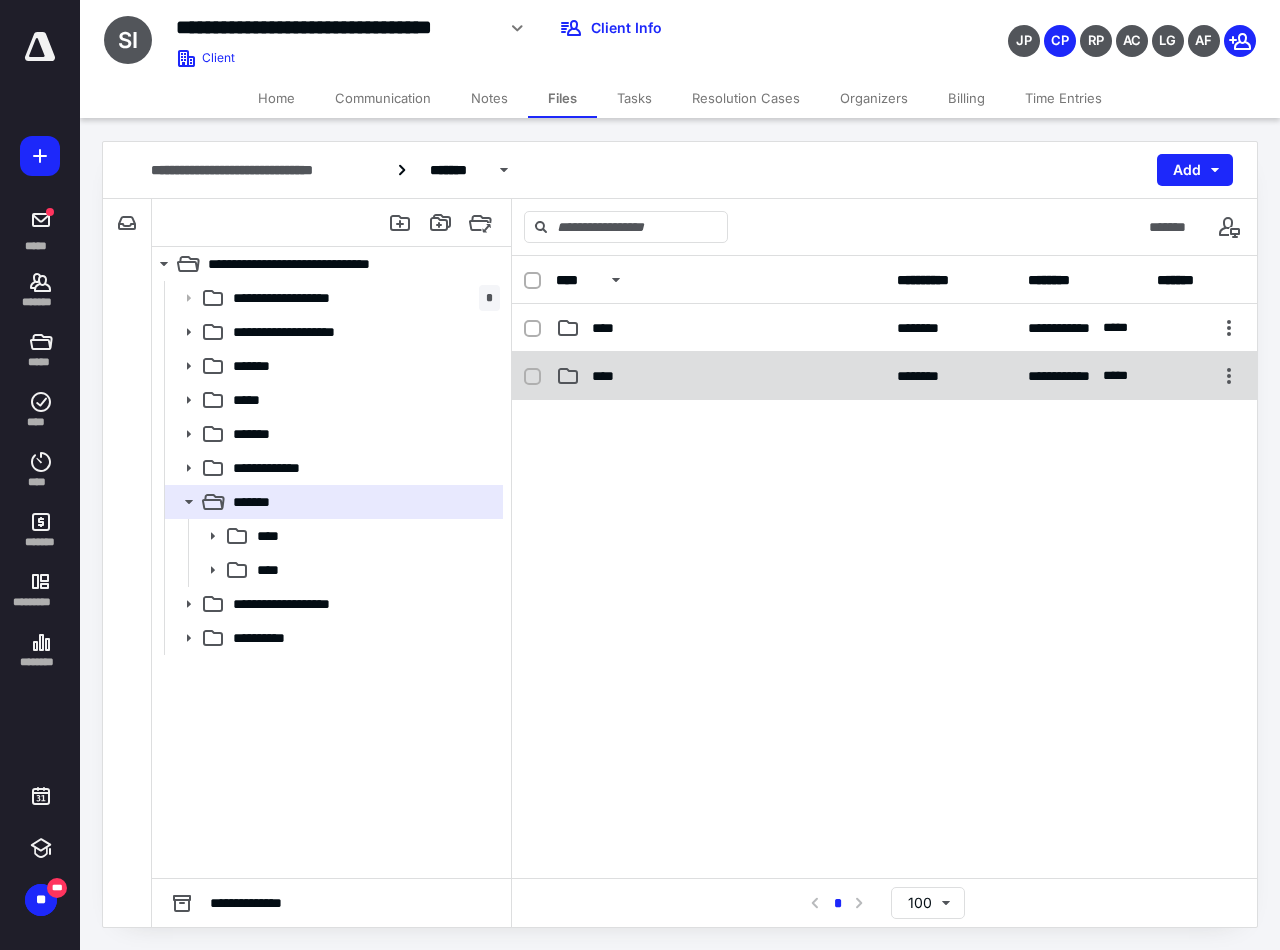 click on "****" at bounding box center [609, 376] 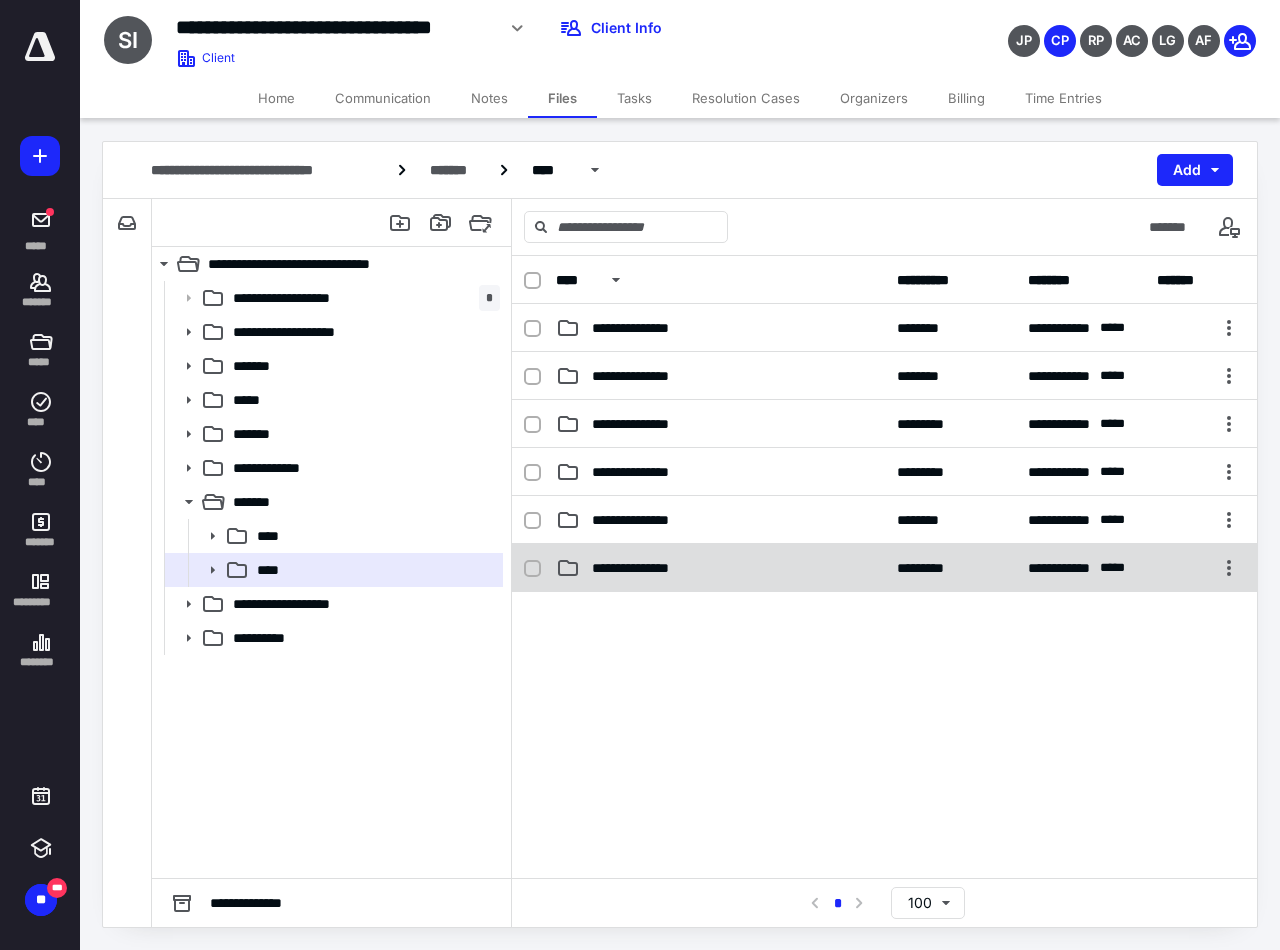click on "**********" at bounding box center [644, 568] 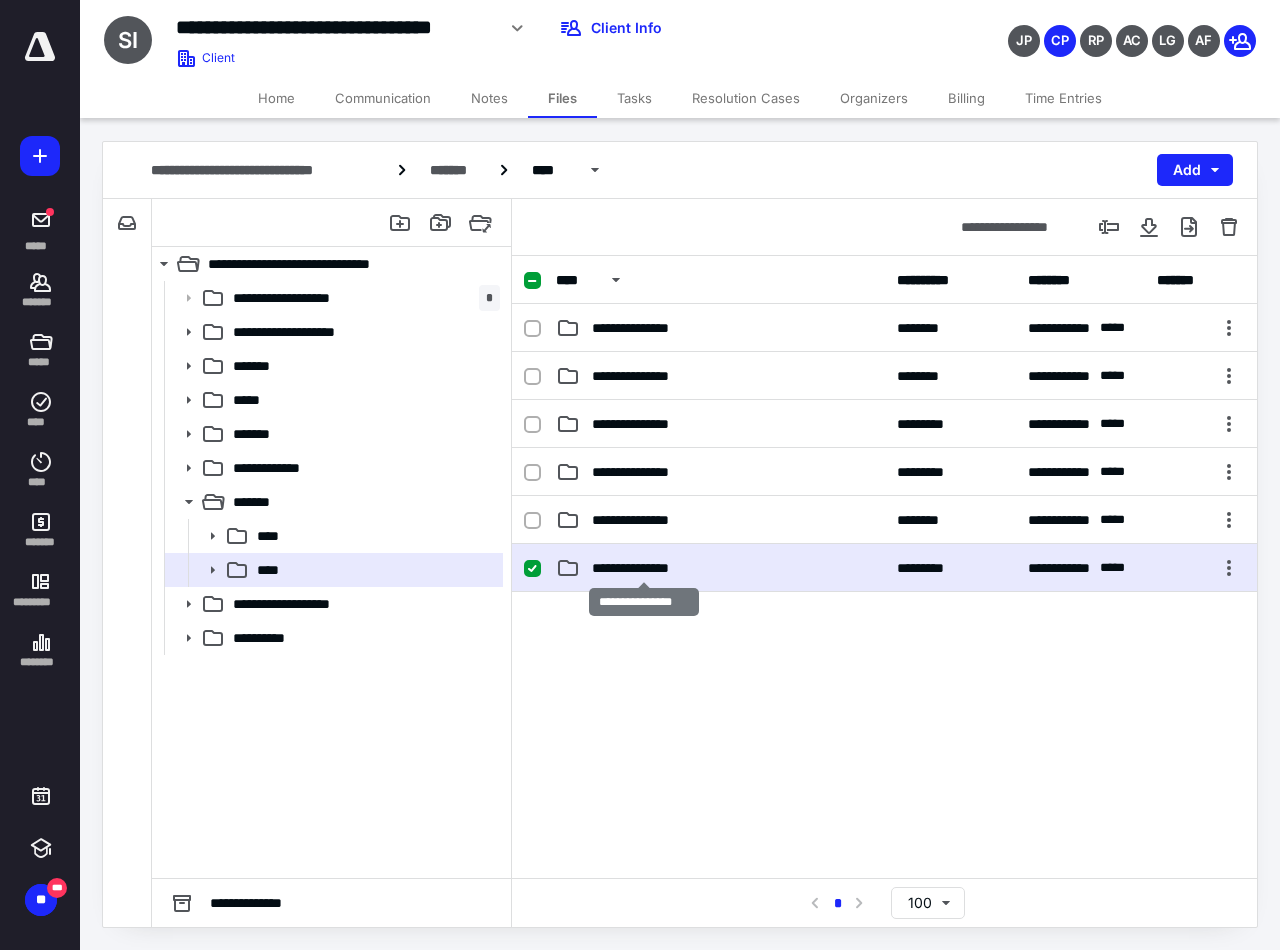 click on "**********" at bounding box center (644, 568) 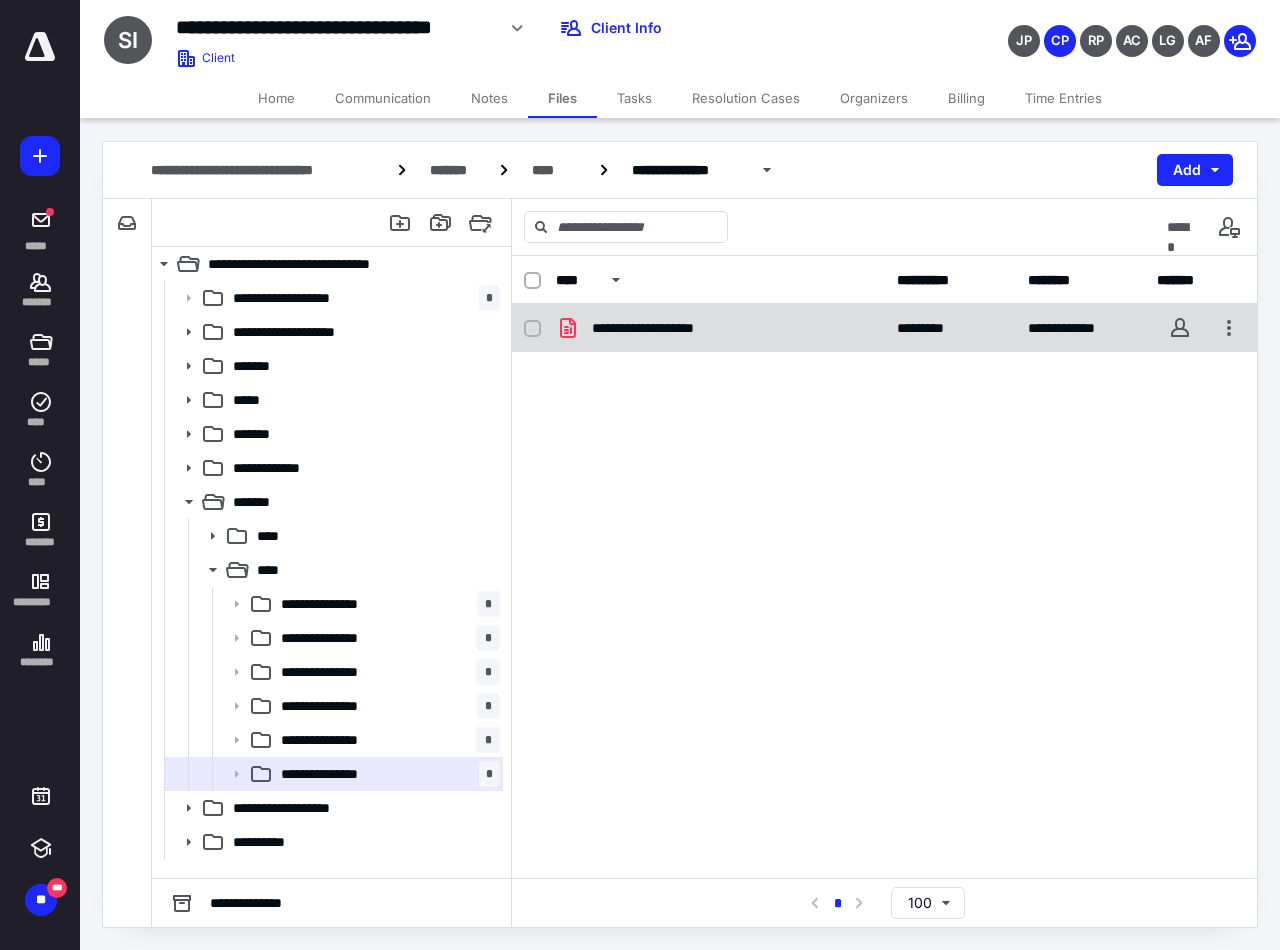 click on "**********" at bounding box center [659, 328] 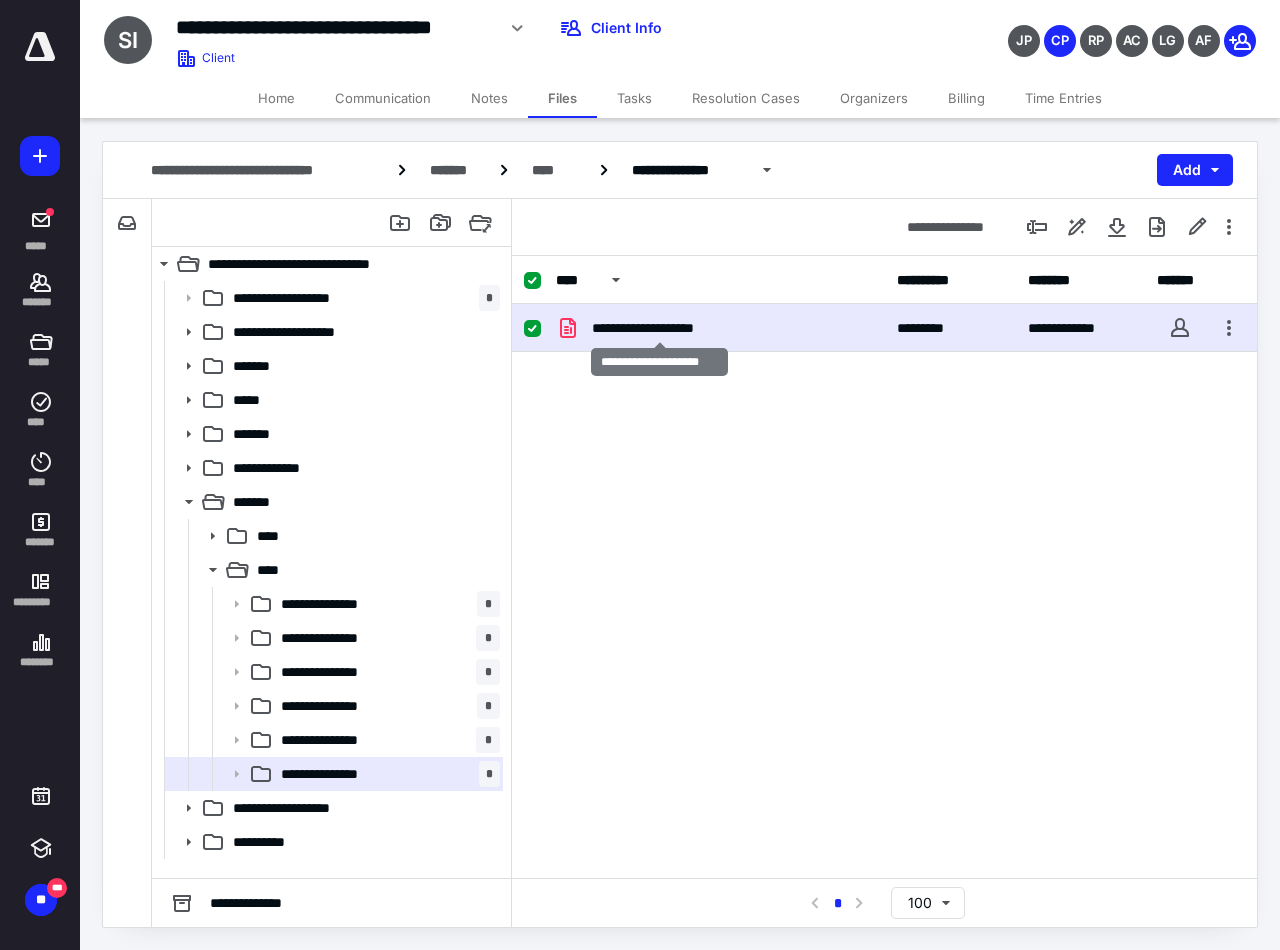click on "**********" at bounding box center [659, 328] 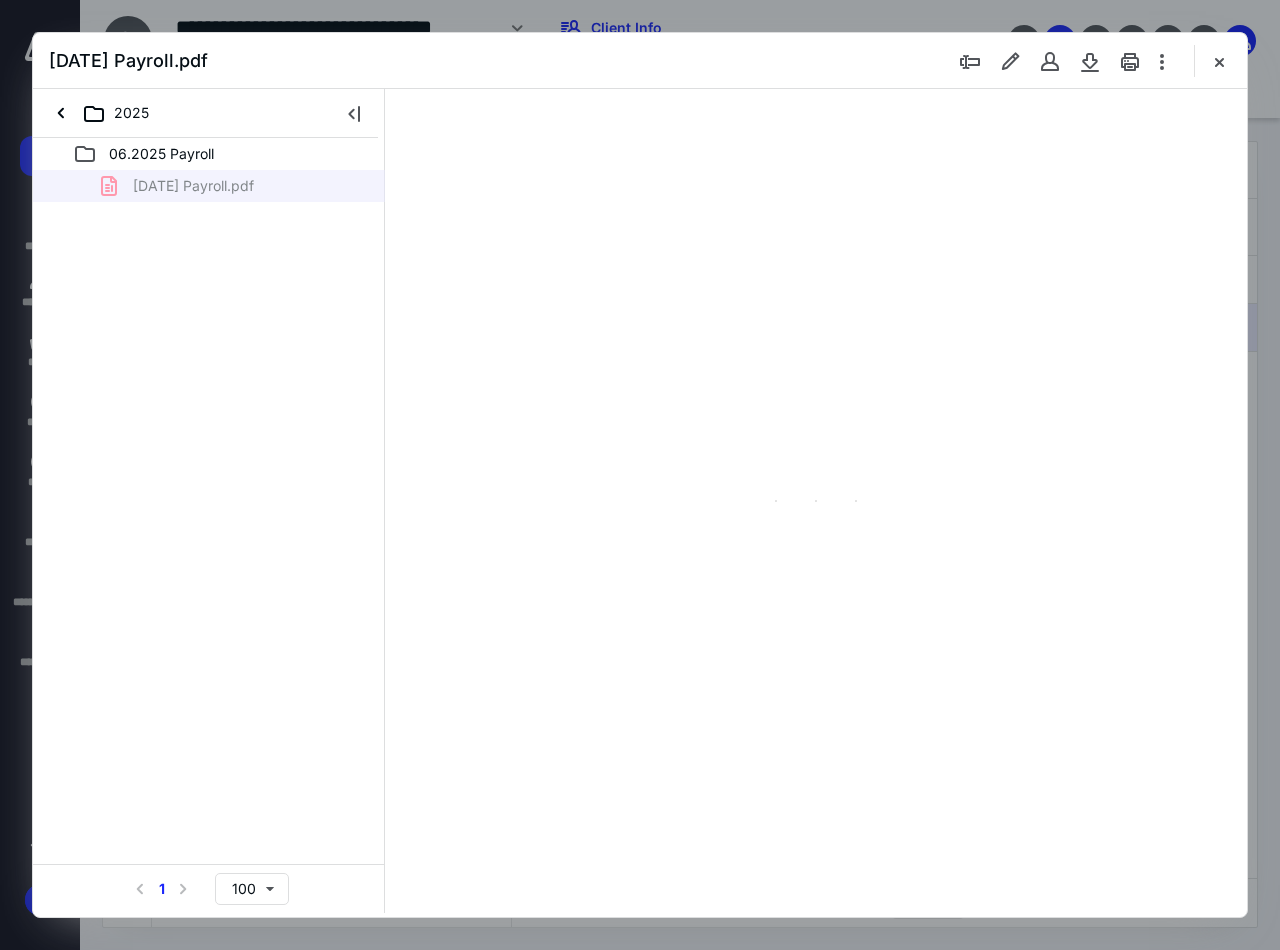 scroll, scrollTop: 0, scrollLeft: 0, axis: both 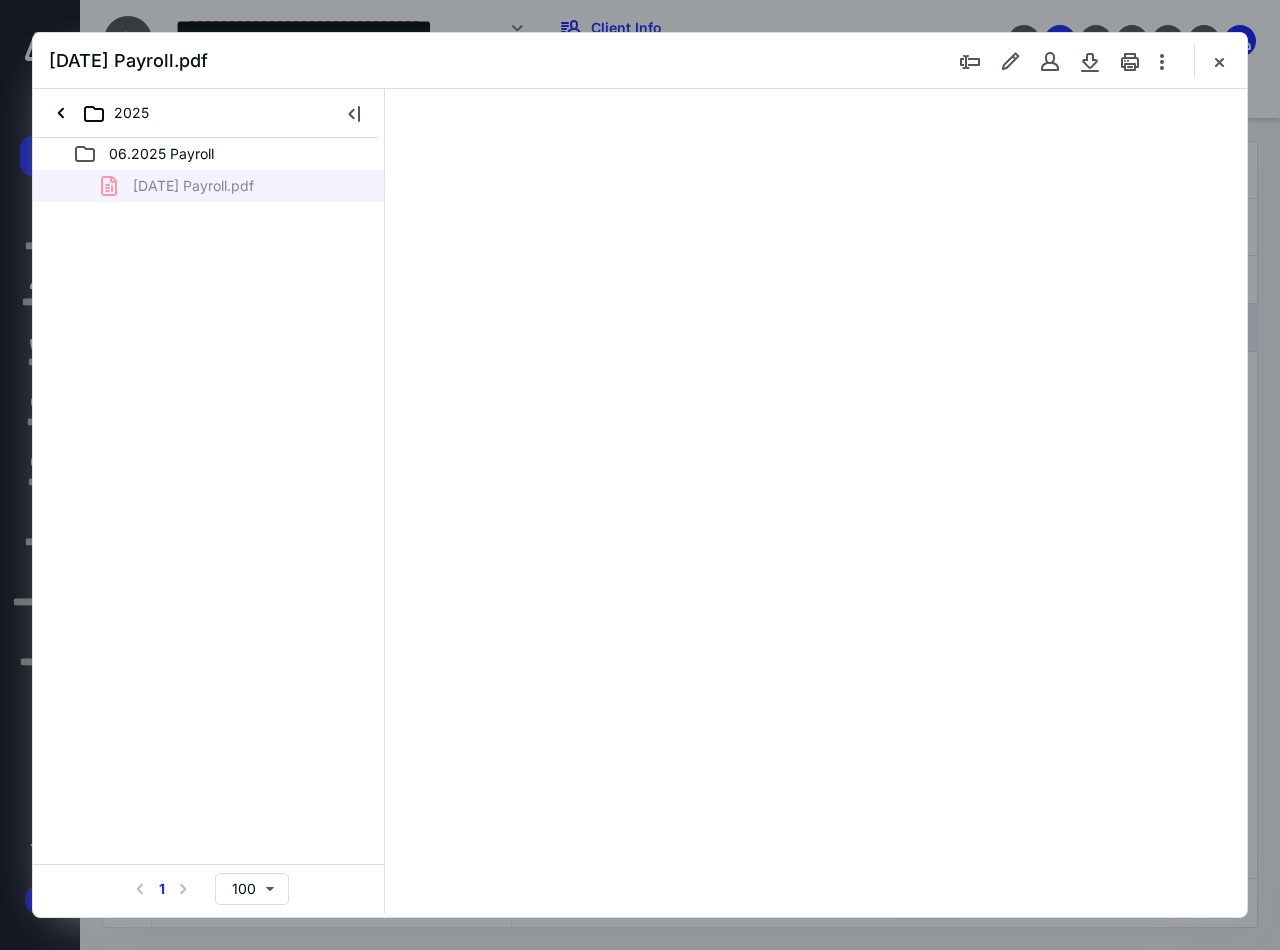 type on "90" 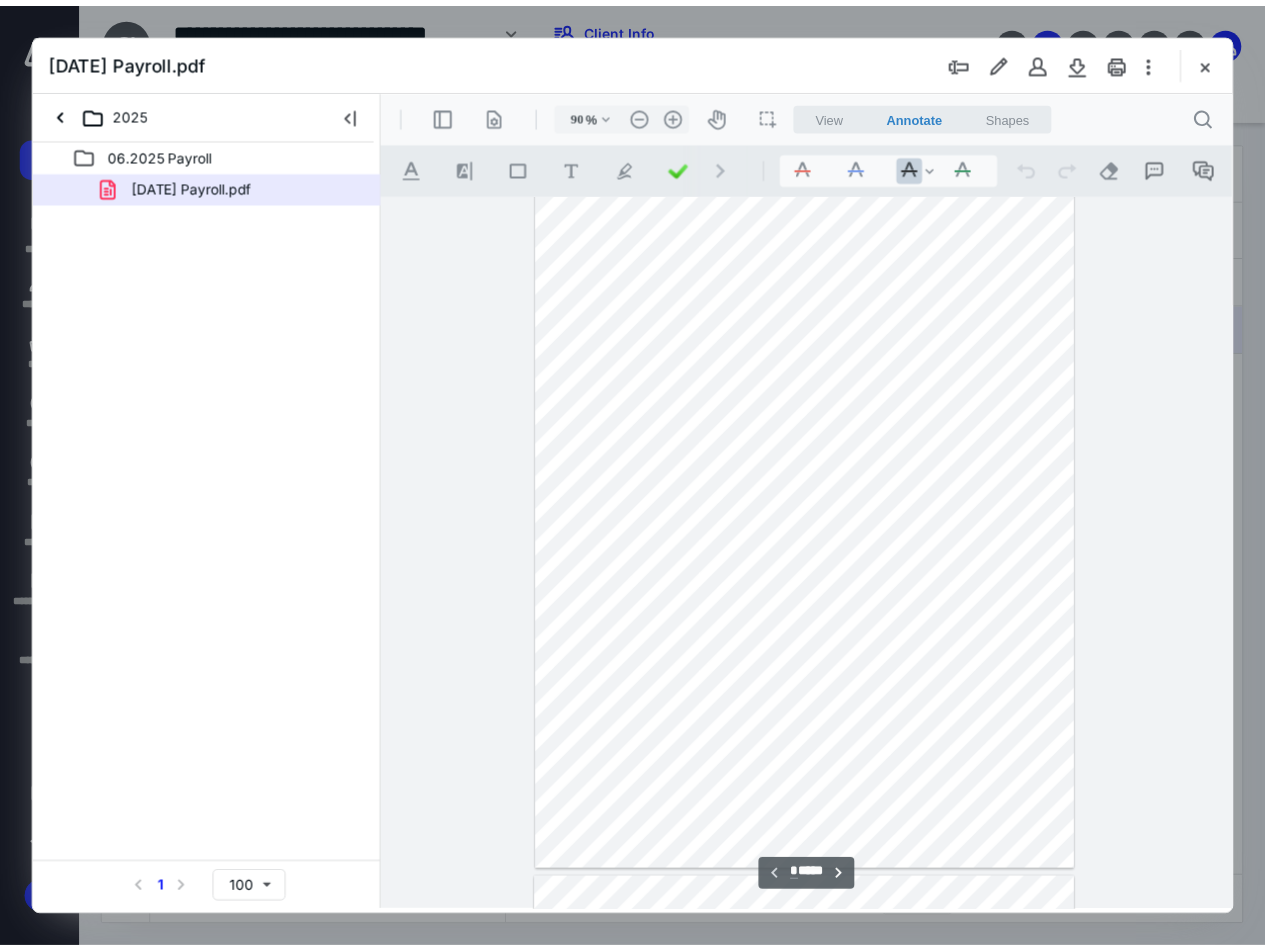 scroll, scrollTop: 0, scrollLeft: 0, axis: both 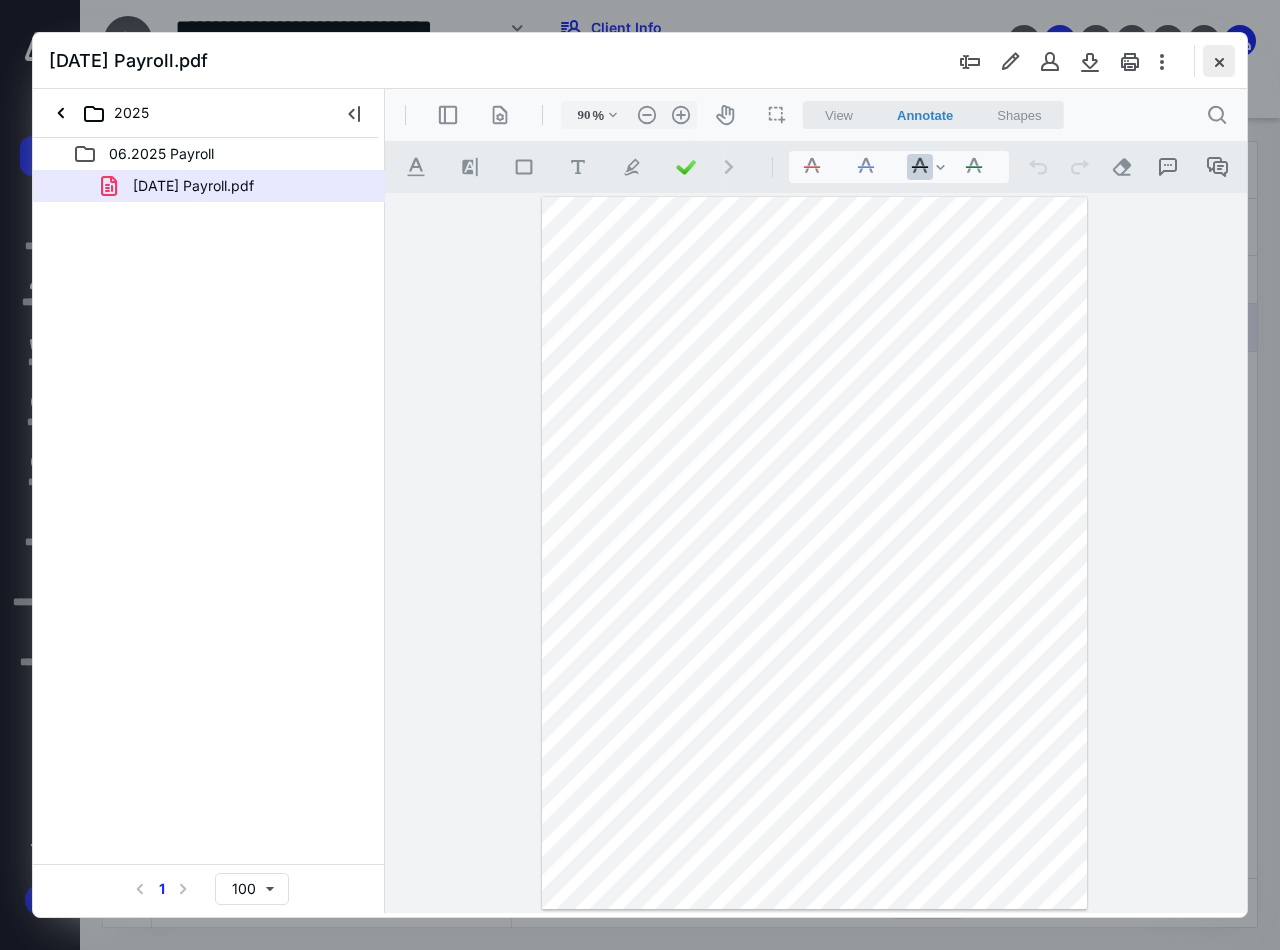 click at bounding box center (1219, 61) 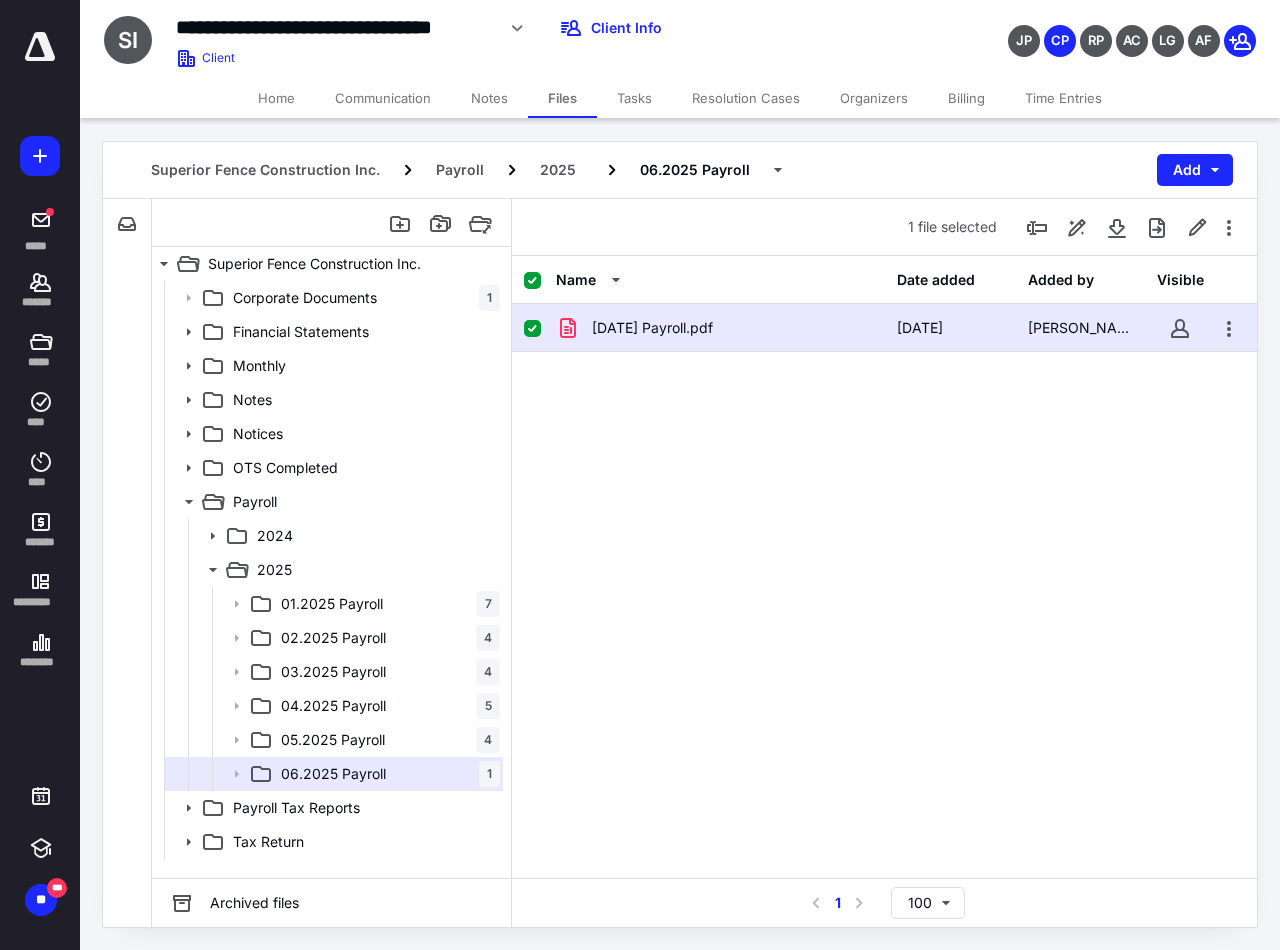 click on "Home" at bounding box center [276, 98] 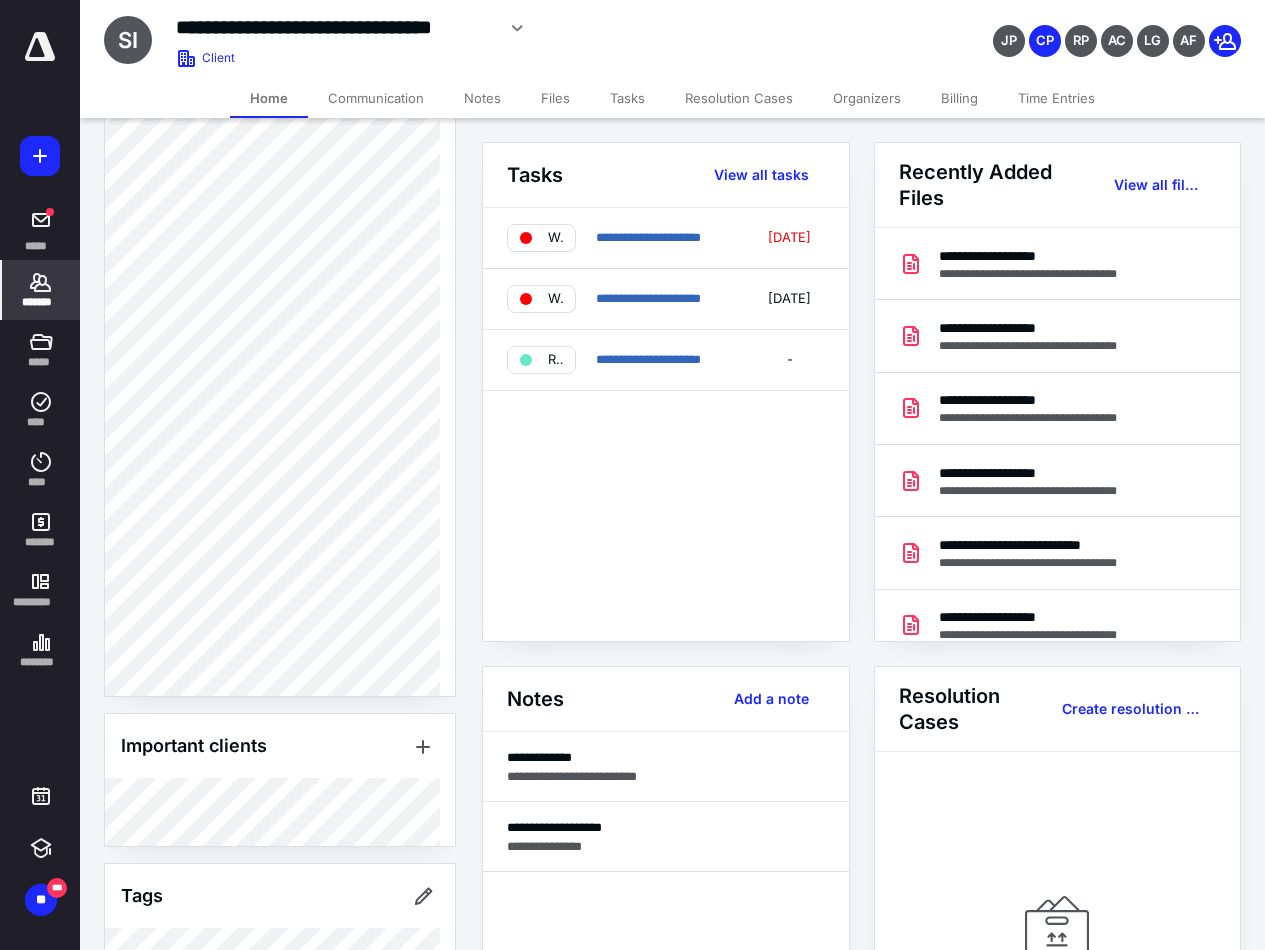 scroll, scrollTop: 1294, scrollLeft: 0, axis: vertical 